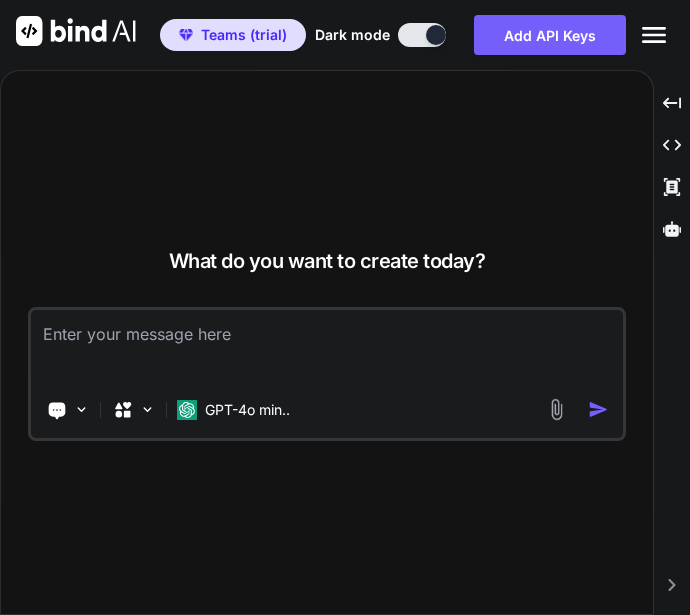 scroll, scrollTop: 0, scrollLeft: 0, axis: both 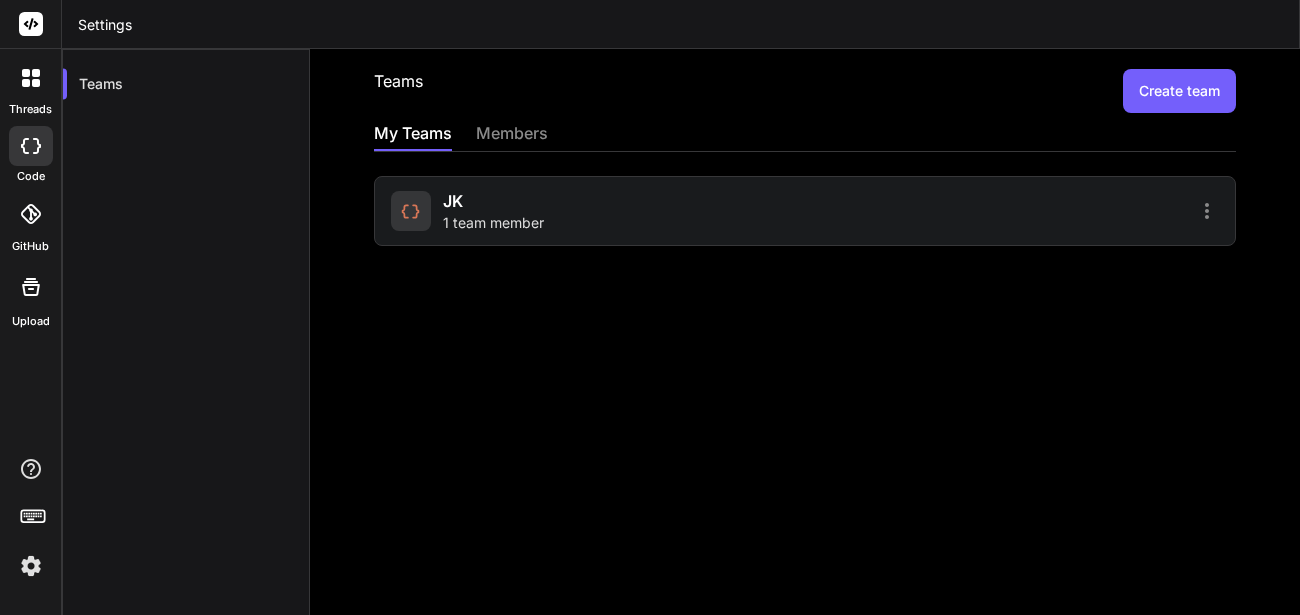 click on "Create team" at bounding box center (1179, 91) 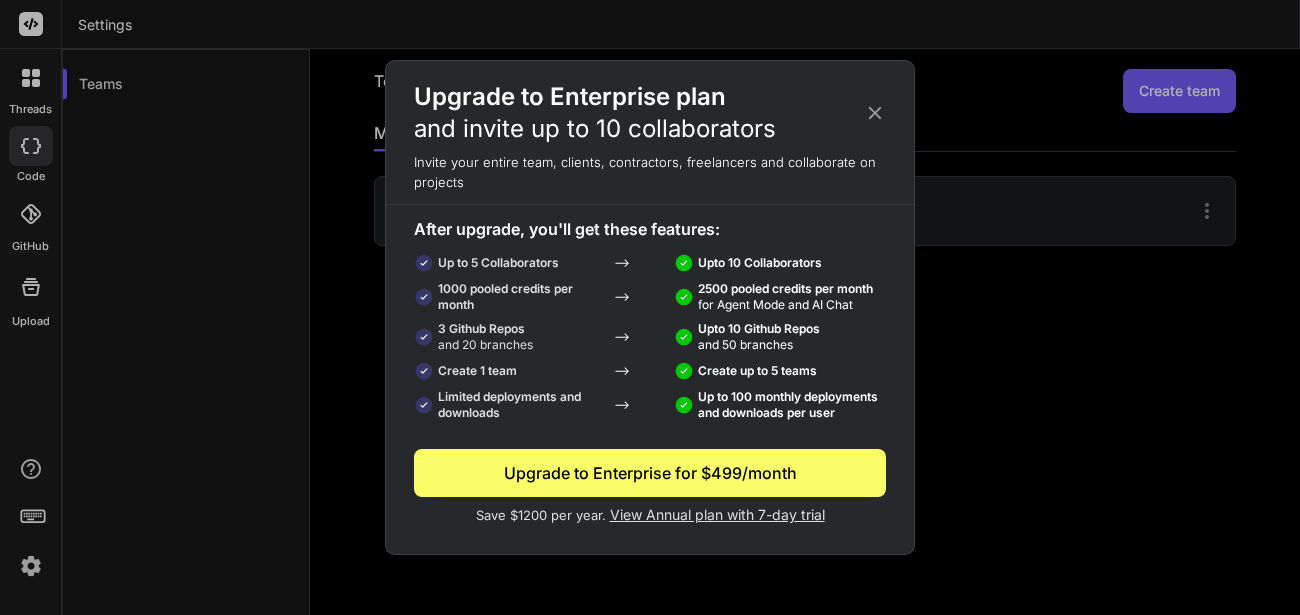 click on "View Annual plan with 7-day trial" at bounding box center (717, 514) 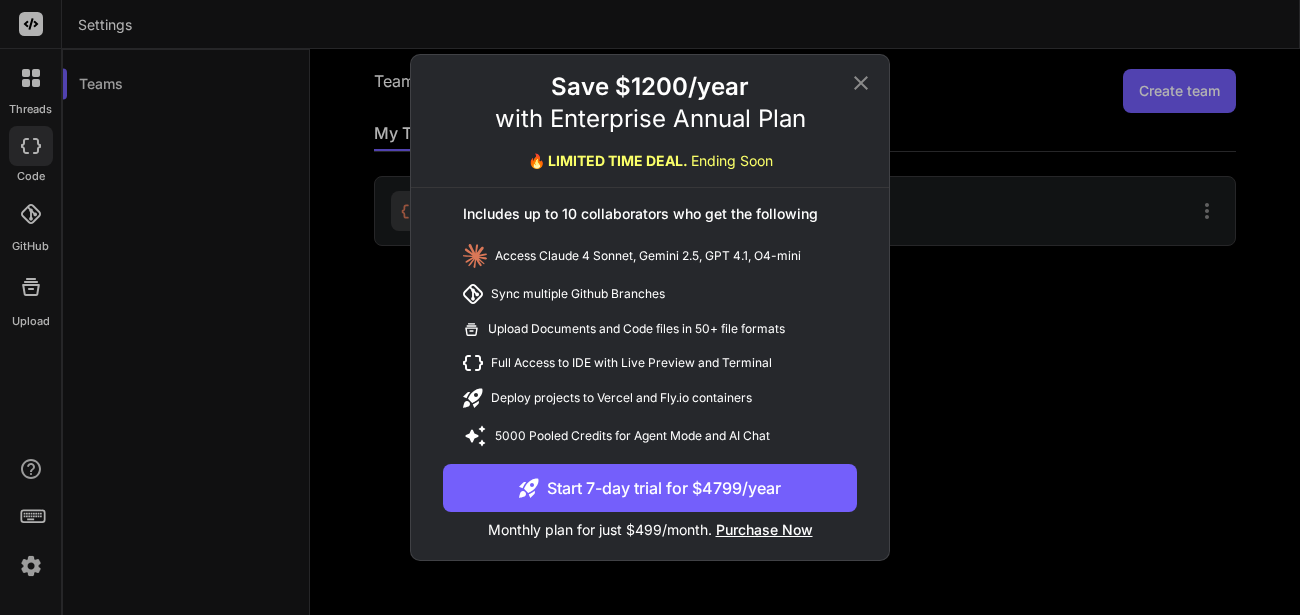 click on "Start 7-day trial for $4799/year" at bounding box center (650, 488) 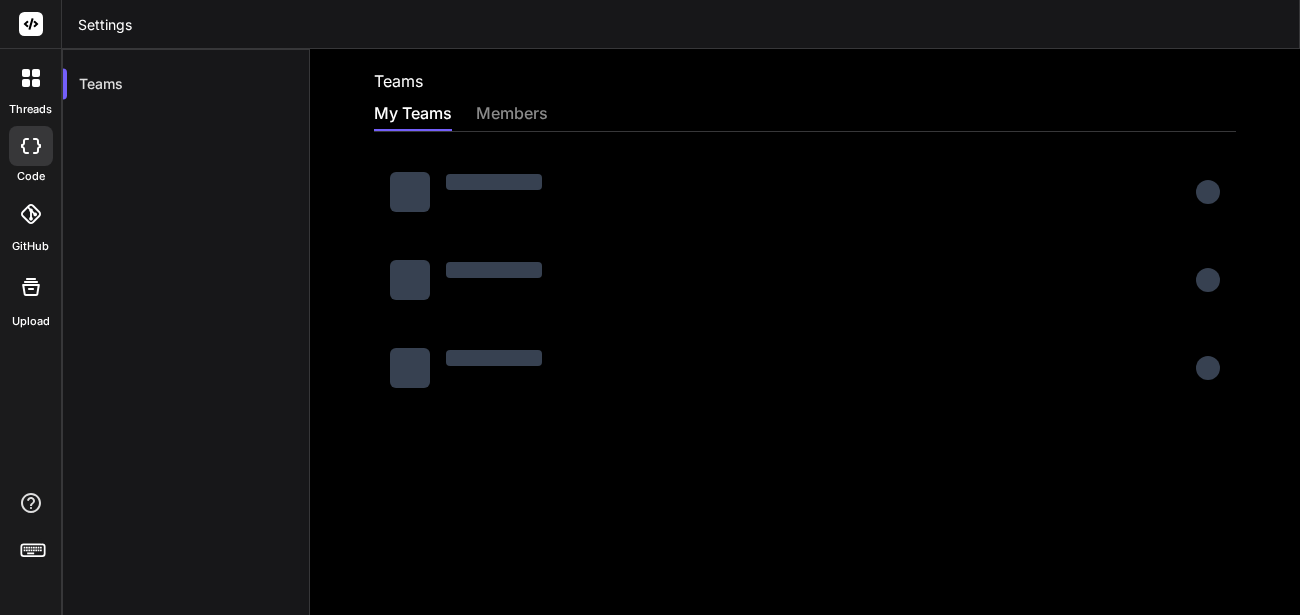 scroll, scrollTop: 0, scrollLeft: 0, axis: both 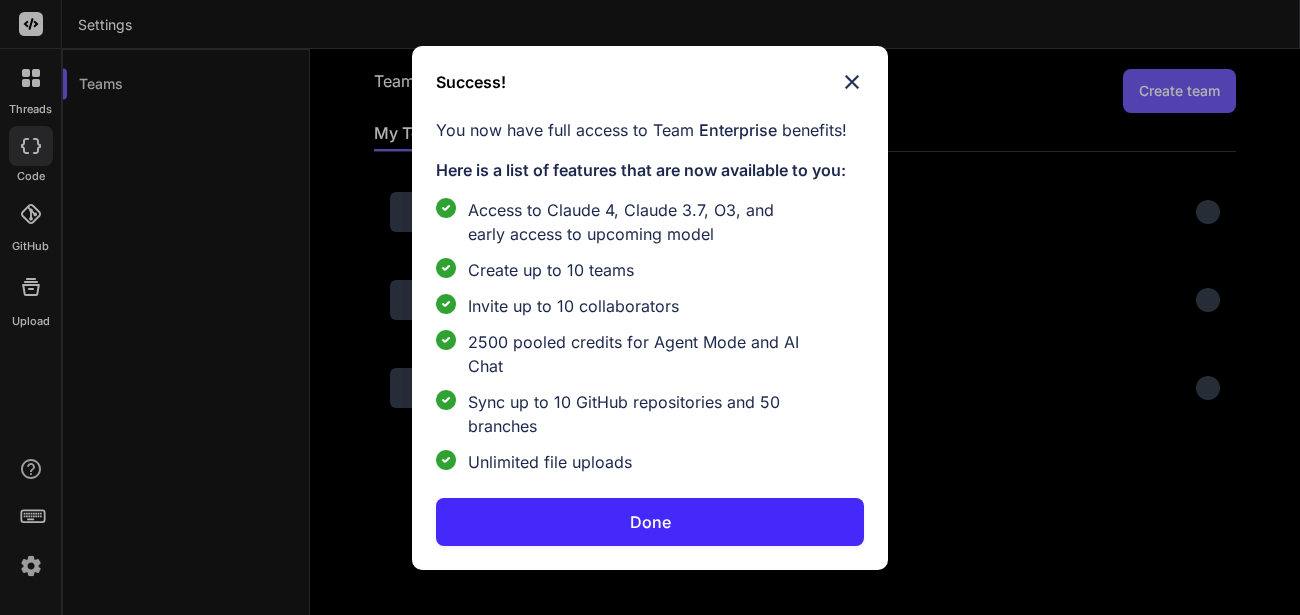 click on "Done" at bounding box center [650, 522] 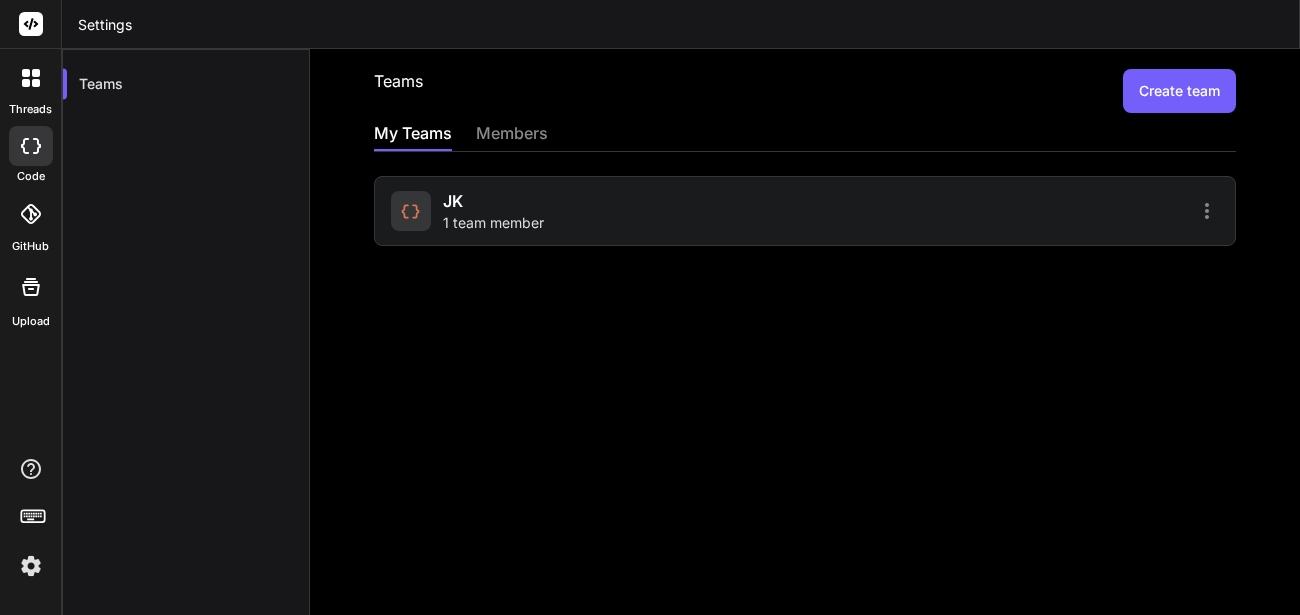click on "JK 1 team member" at bounding box center [595, 211] 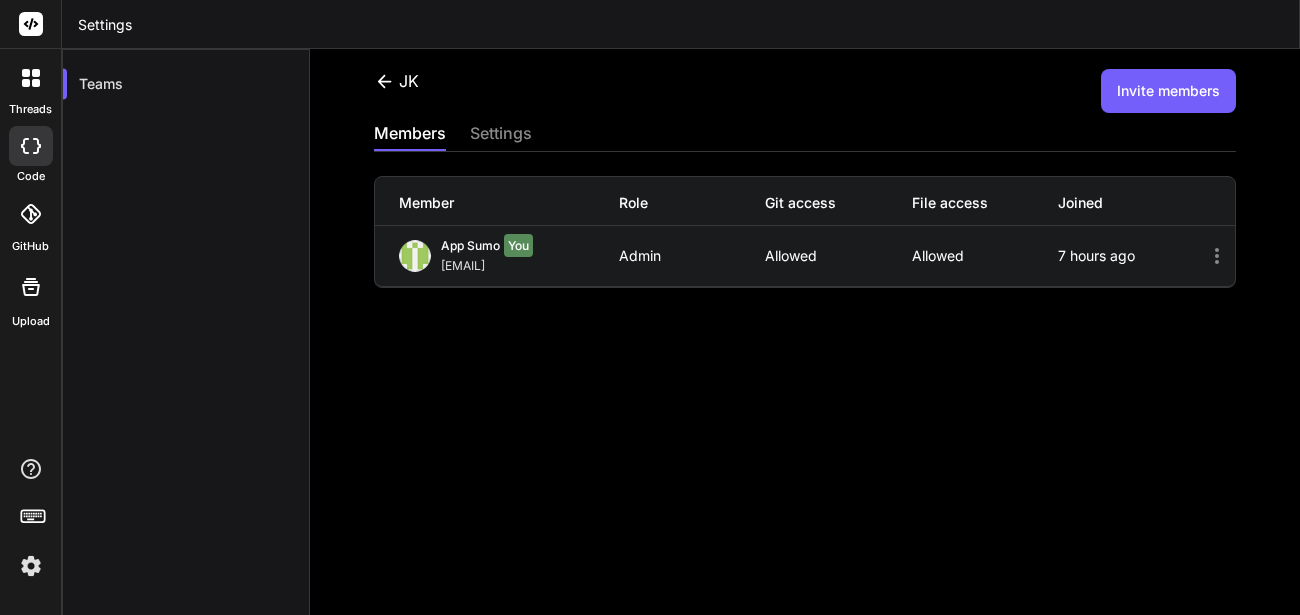 click on "Invite members" at bounding box center (1168, 91) 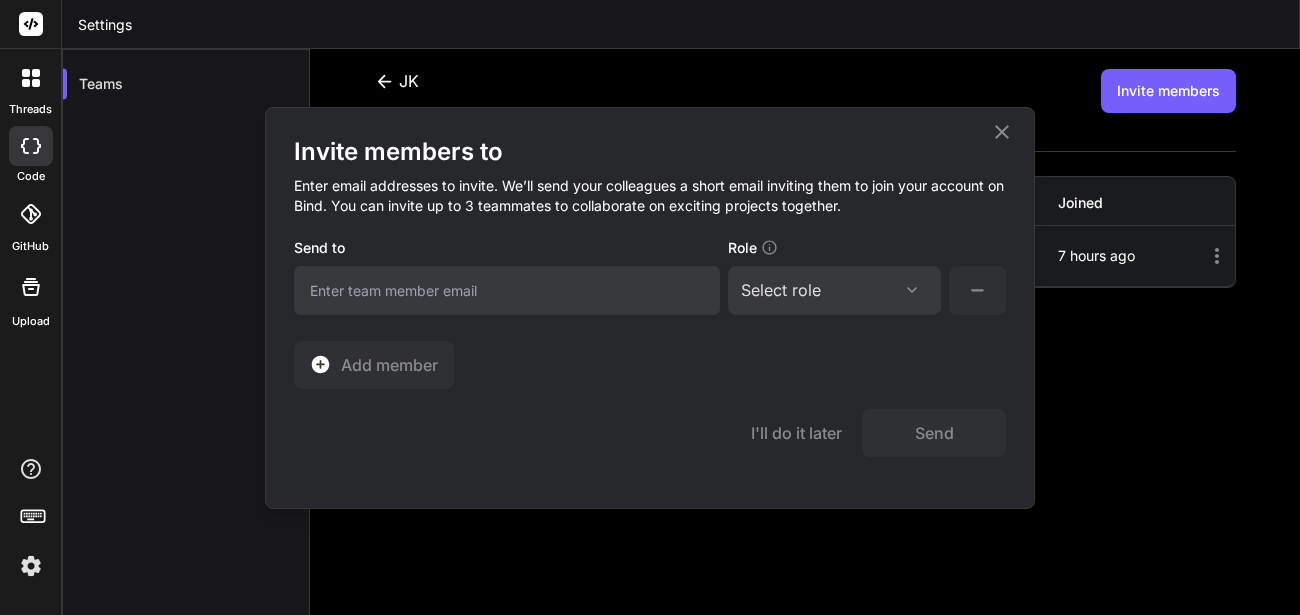click on "Select role" at bounding box center [834, 290] 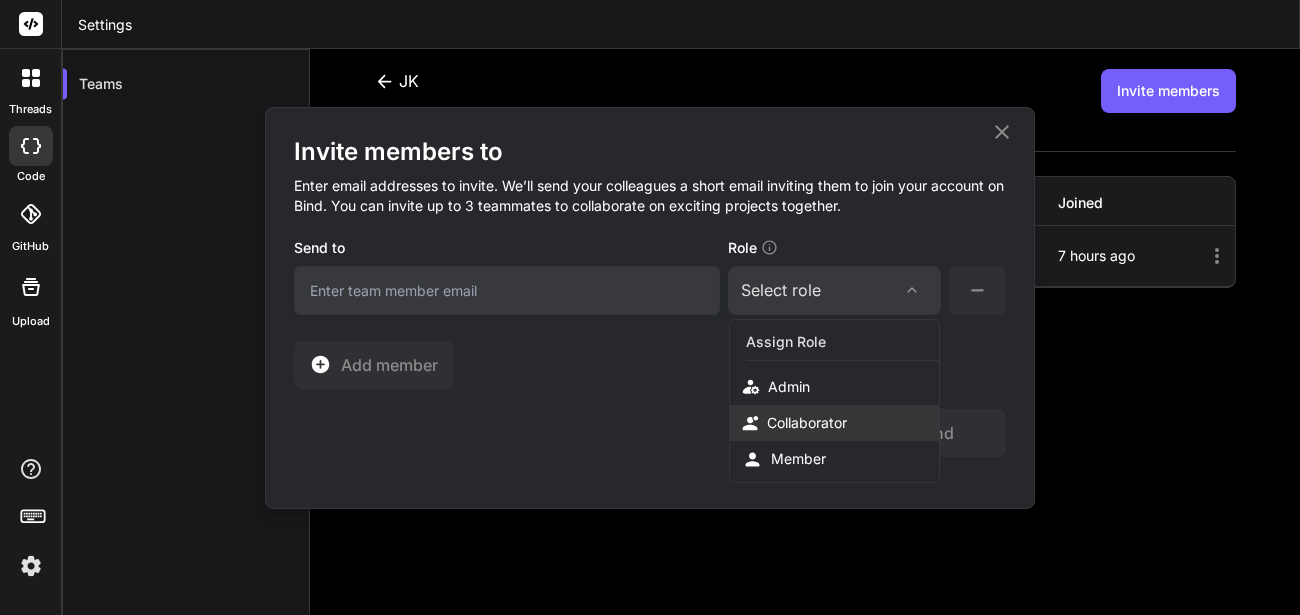 click on "Collaborator" at bounding box center [834, 423] 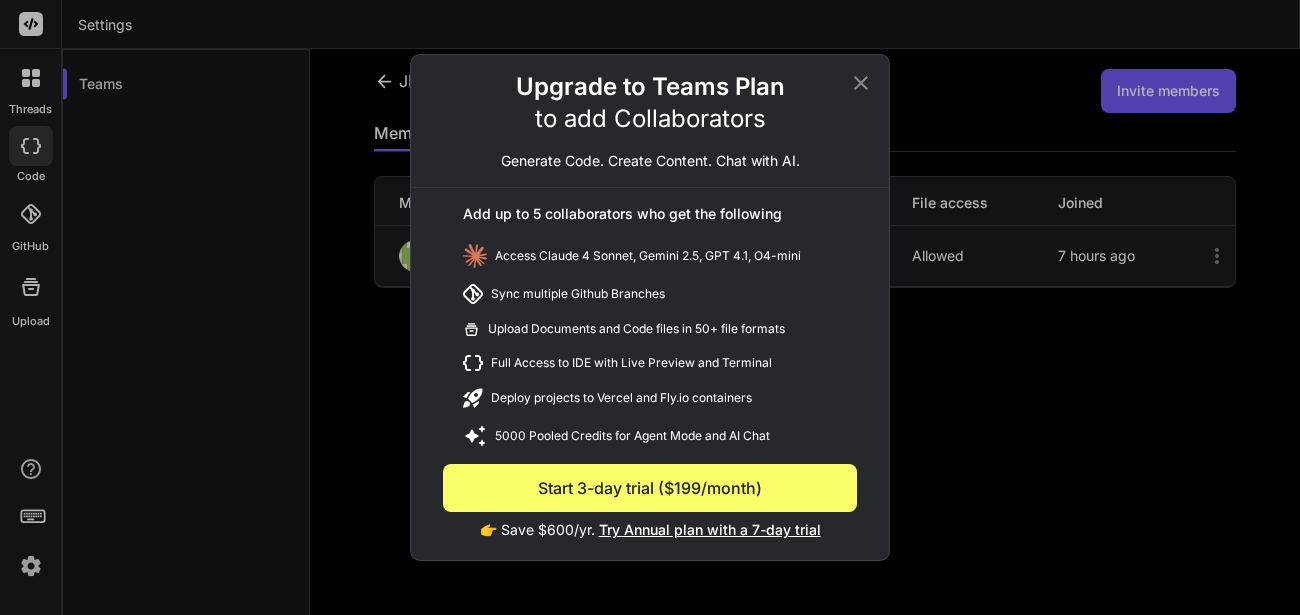 click on "Upgrade to Teams Plan to add Collaborators Generate Code. Create Content. Chat with AI. Add up to 5 collaborators who get the following Access Claude 4 Sonnet, Gemini 2.5, GPT 4.1, O4-mini Sync multiple Github Branches Upload Documents and Code files in 50+ file formats Full Access to IDE with Live Preview and Terminal Deploy projects to Vercel and Fly.io containers 5000 Pooled Credits for Agent Mode and AI Chat  Start 3-day trial ($199/month)   👉 Save $600/yr.   Try Annual plan with a 7-day trial" at bounding box center [650, 307] 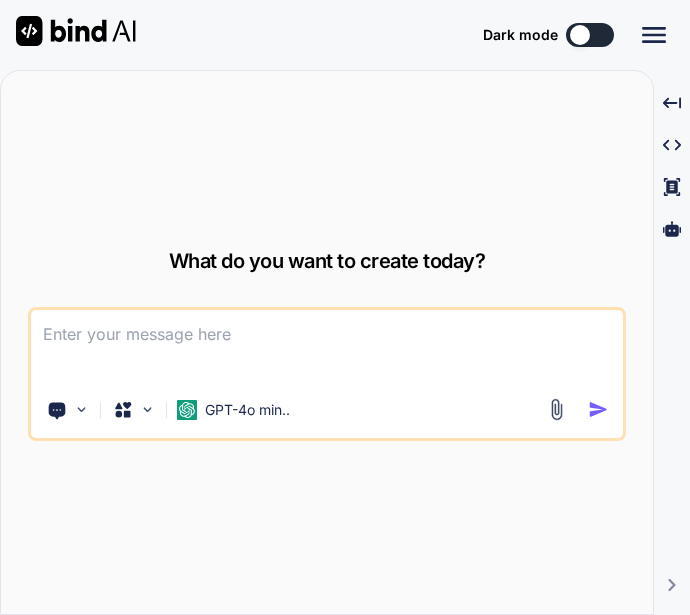 scroll, scrollTop: 0, scrollLeft: 0, axis: both 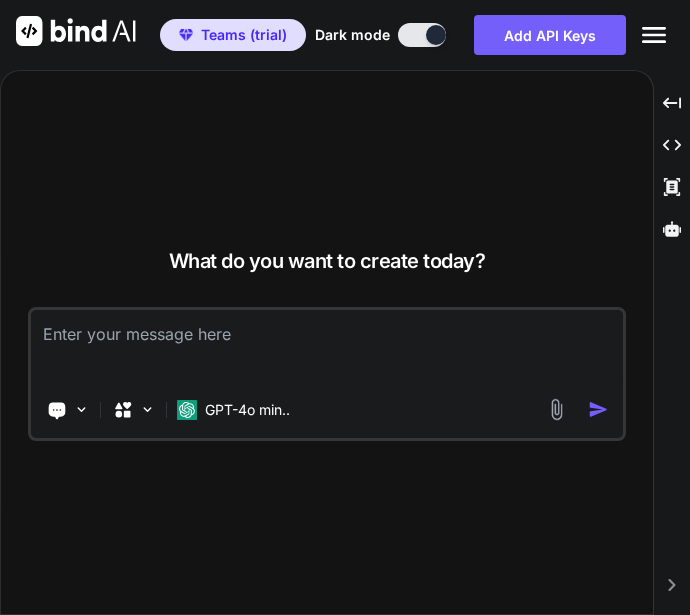 type on "x" 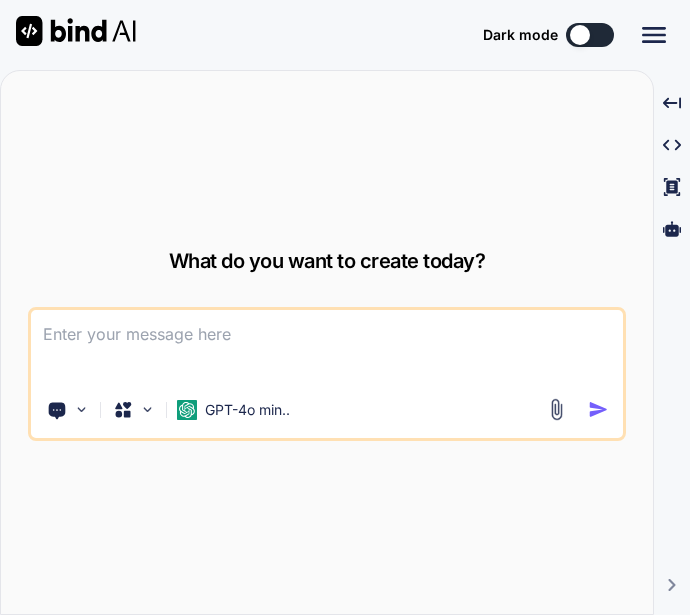 scroll, scrollTop: 0, scrollLeft: 0, axis: both 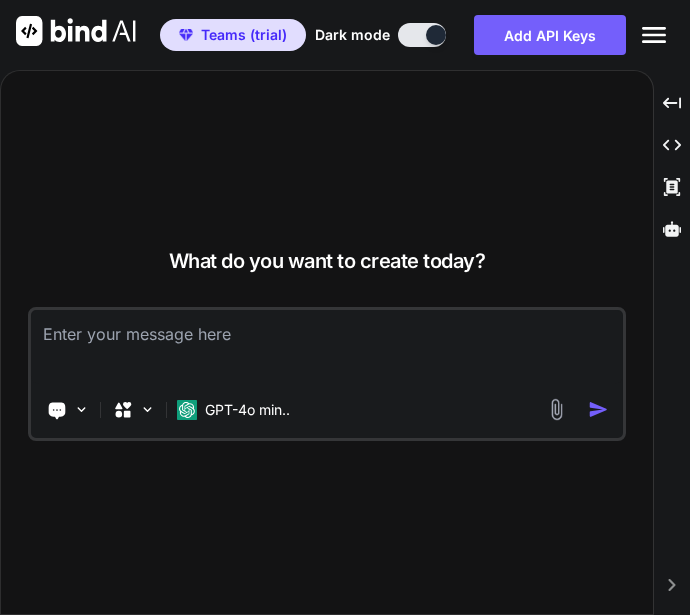 type on "x" 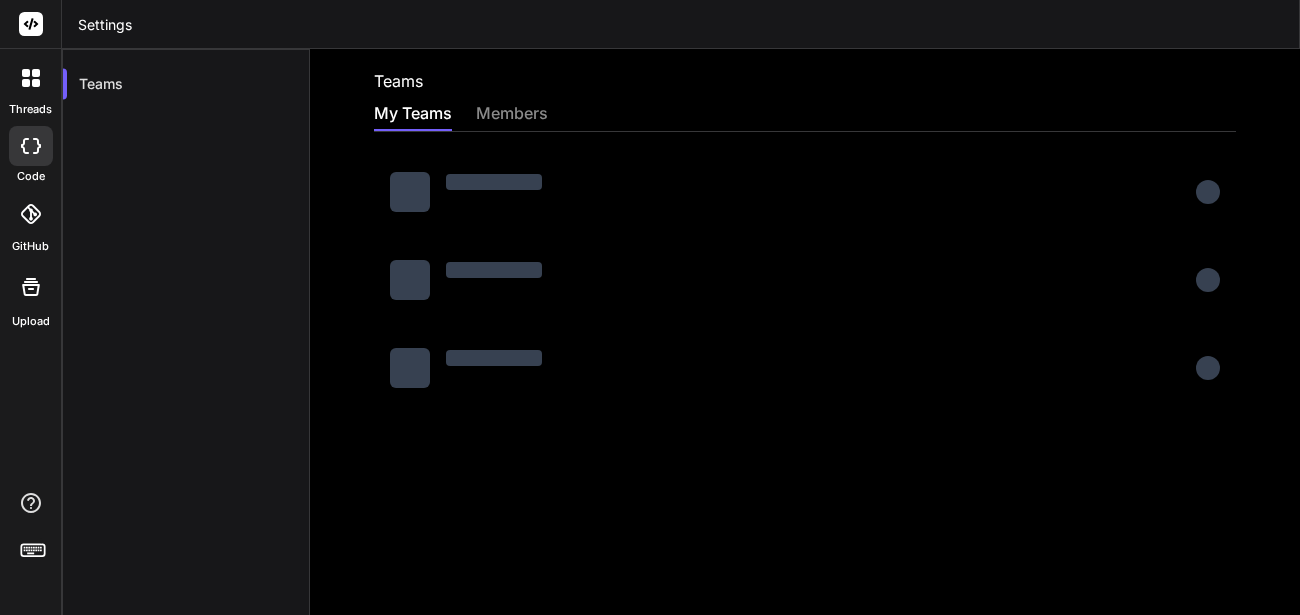 scroll, scrollTop: 0, scrollLeft: 0, axis: both 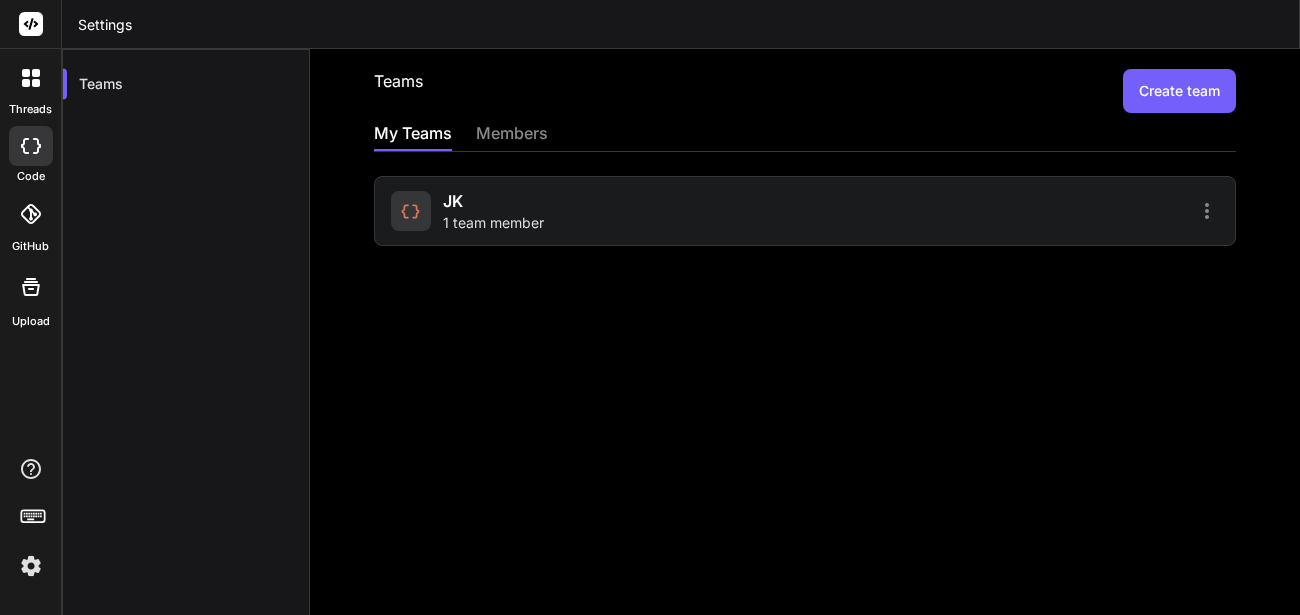 click at bounding box center [1015, 211] 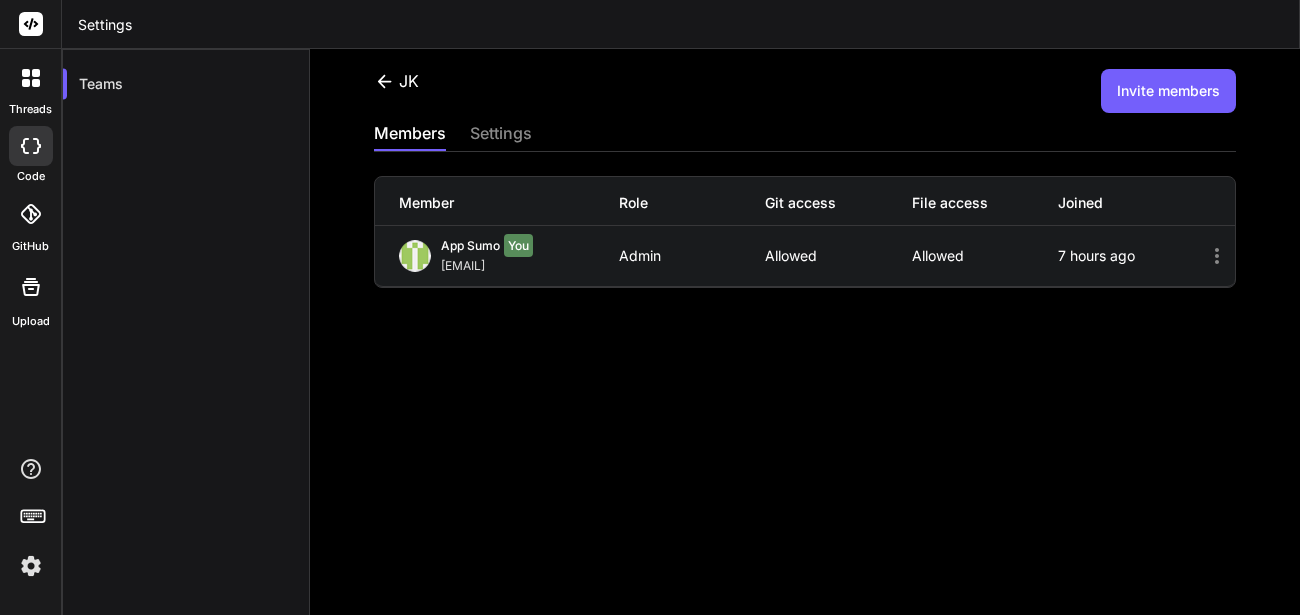 click on "Invite members" at bounding box center (1168, 91) 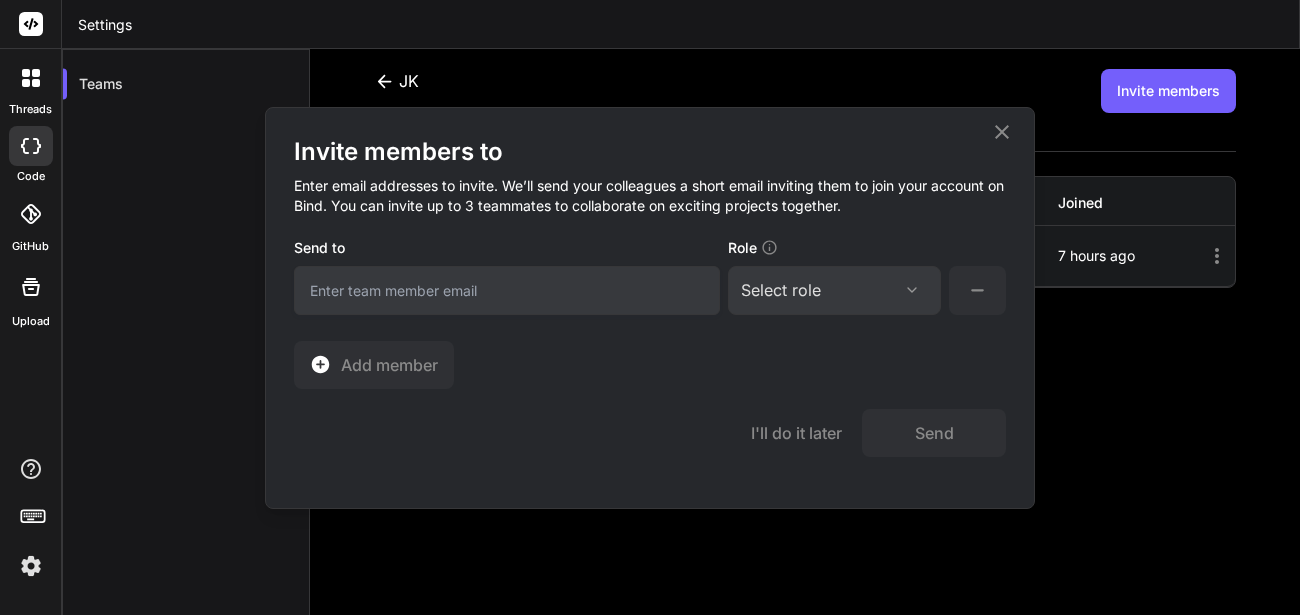 click on "Select role" at bounding box center (834, 290) 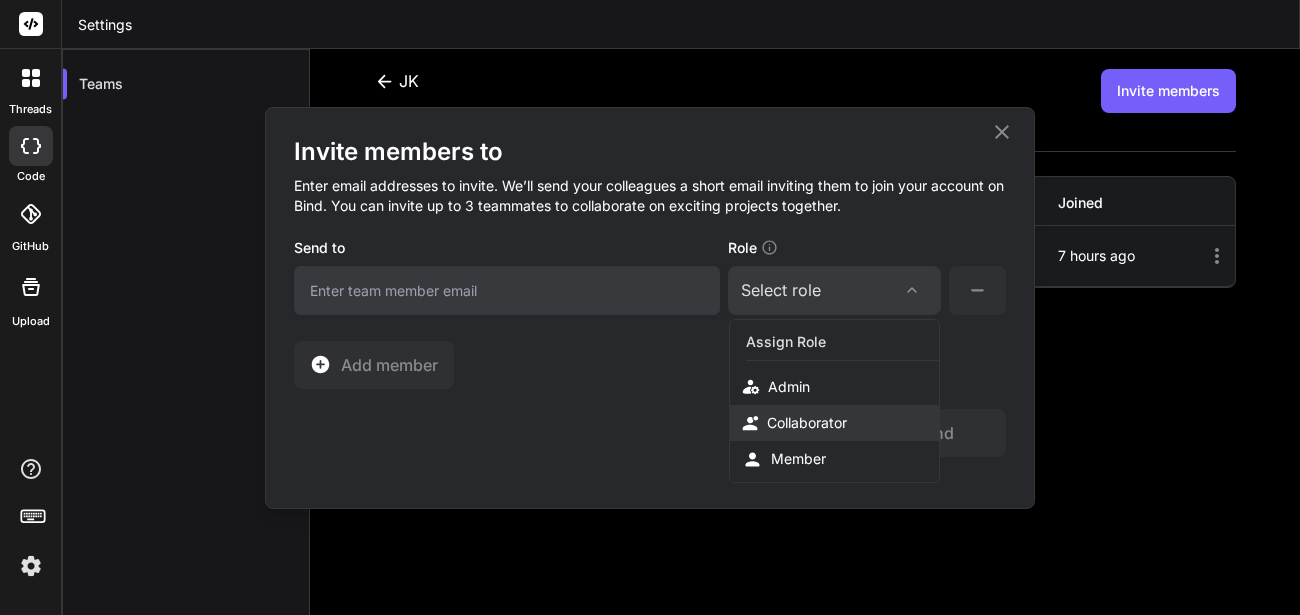 click 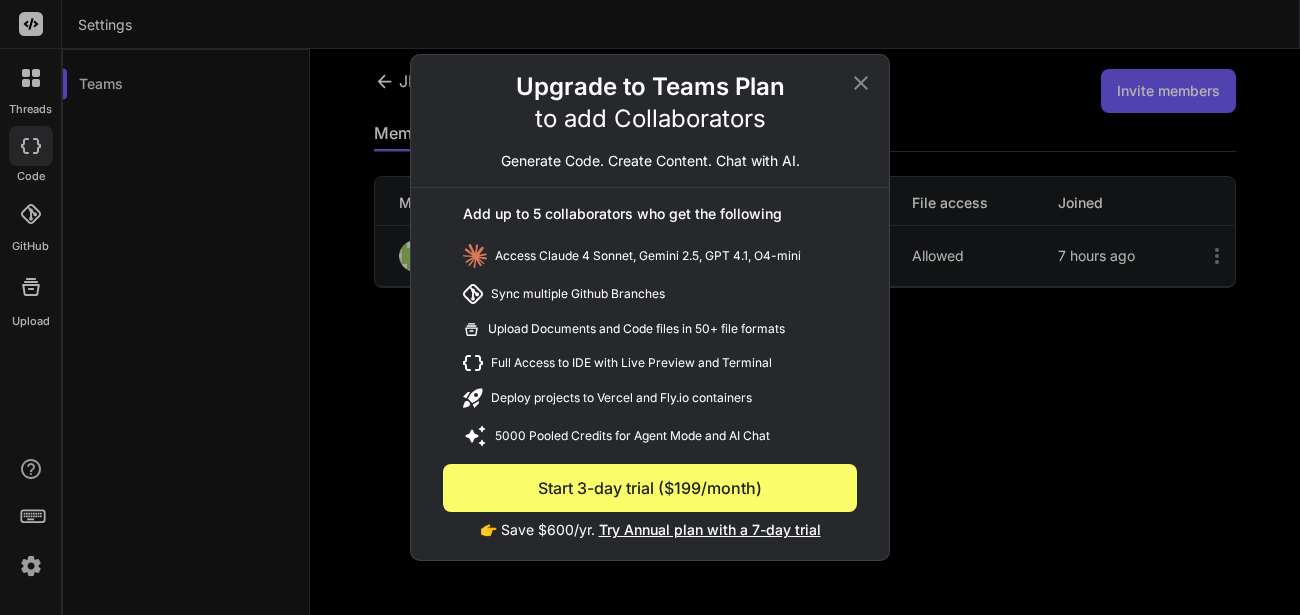 click 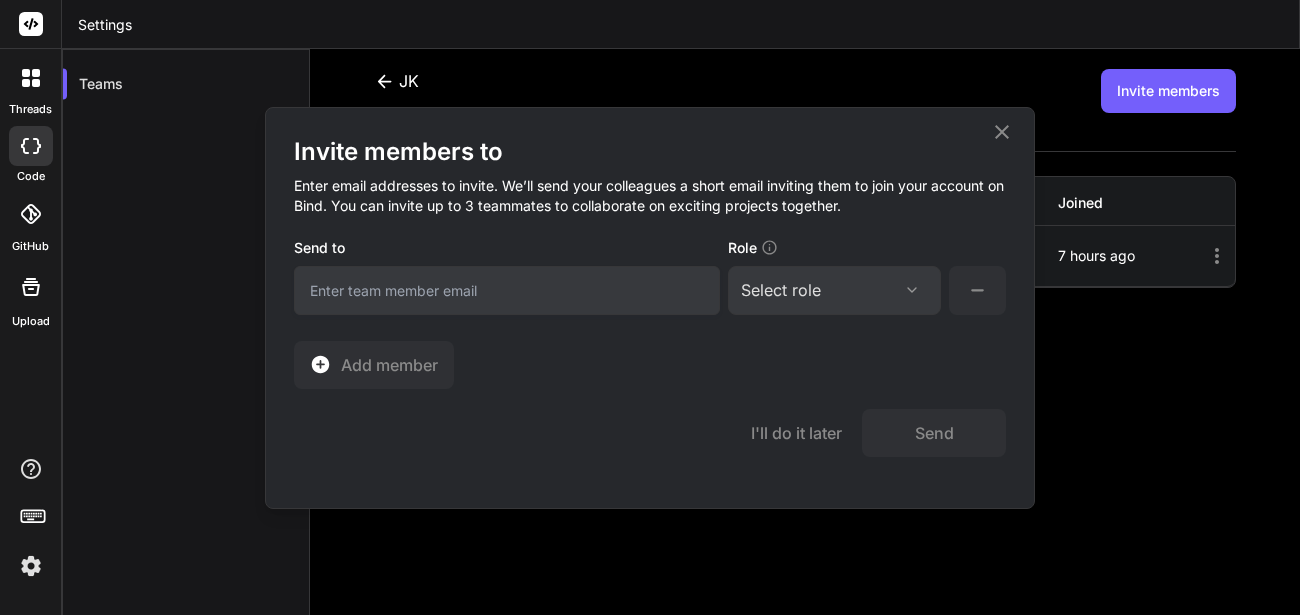 click on "Select role" at bounding box center [834, 290] 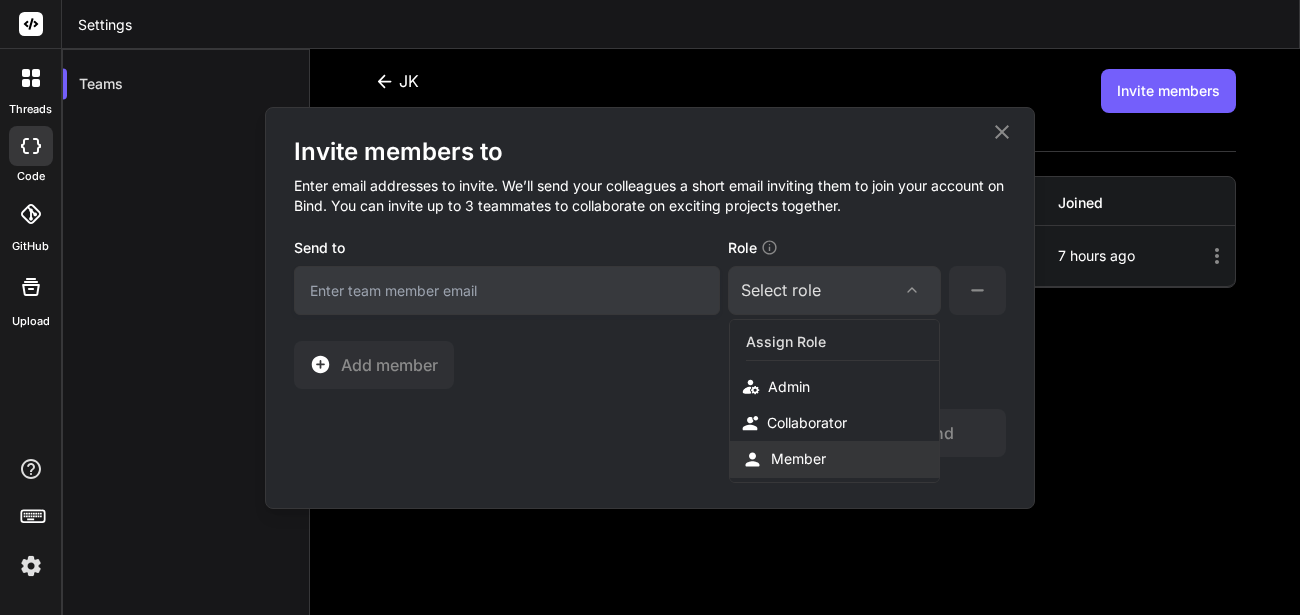 click on "Member" at bounding box center [798, 459] 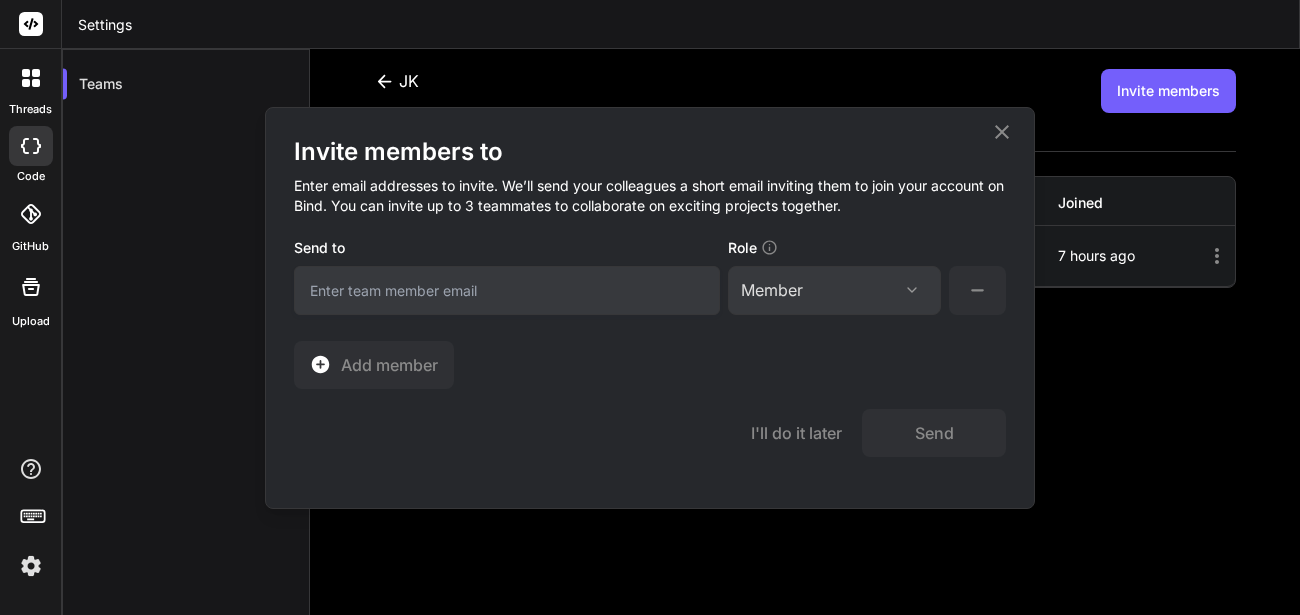 click 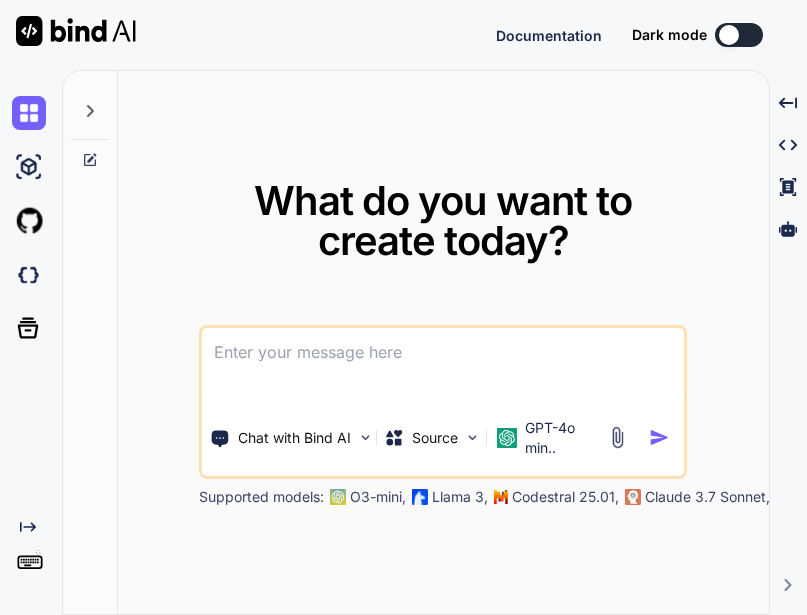 scroll, scrollTop: 0, scrollLeft: 0, axis: both 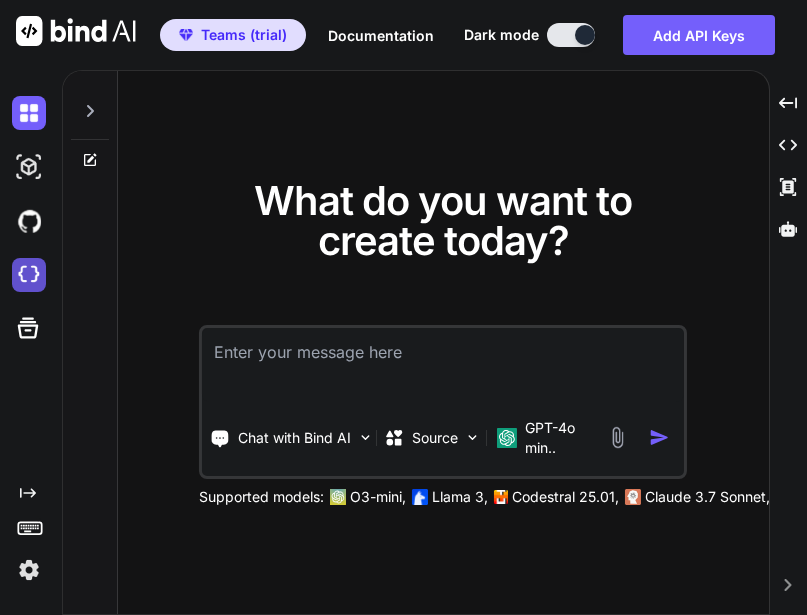 click at bounding box center (29, 275) 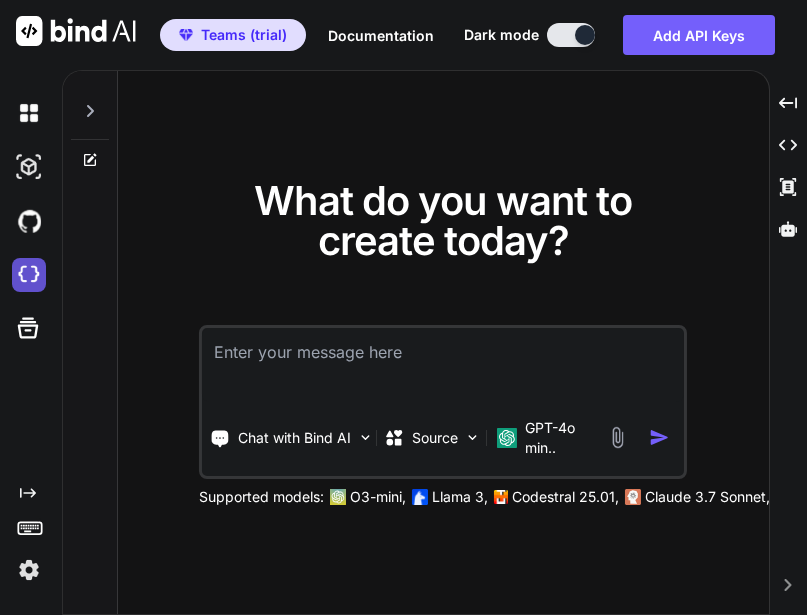 type on "x" 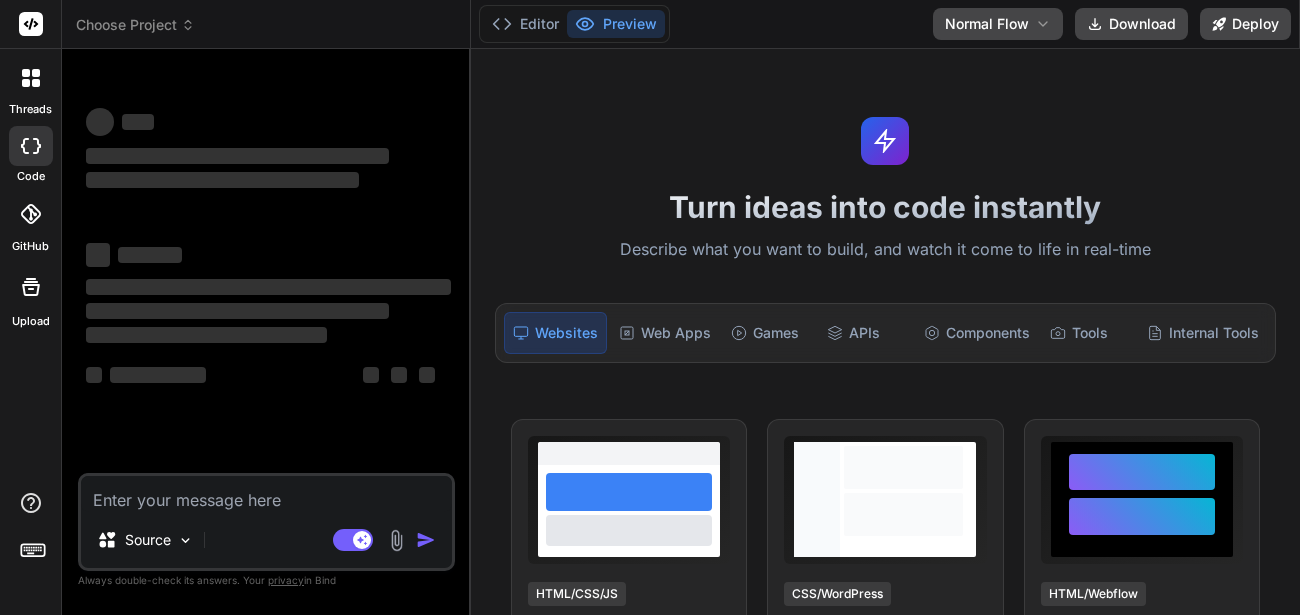 scroll, scrollTop: 0, scrollLeft: 0, axis: both 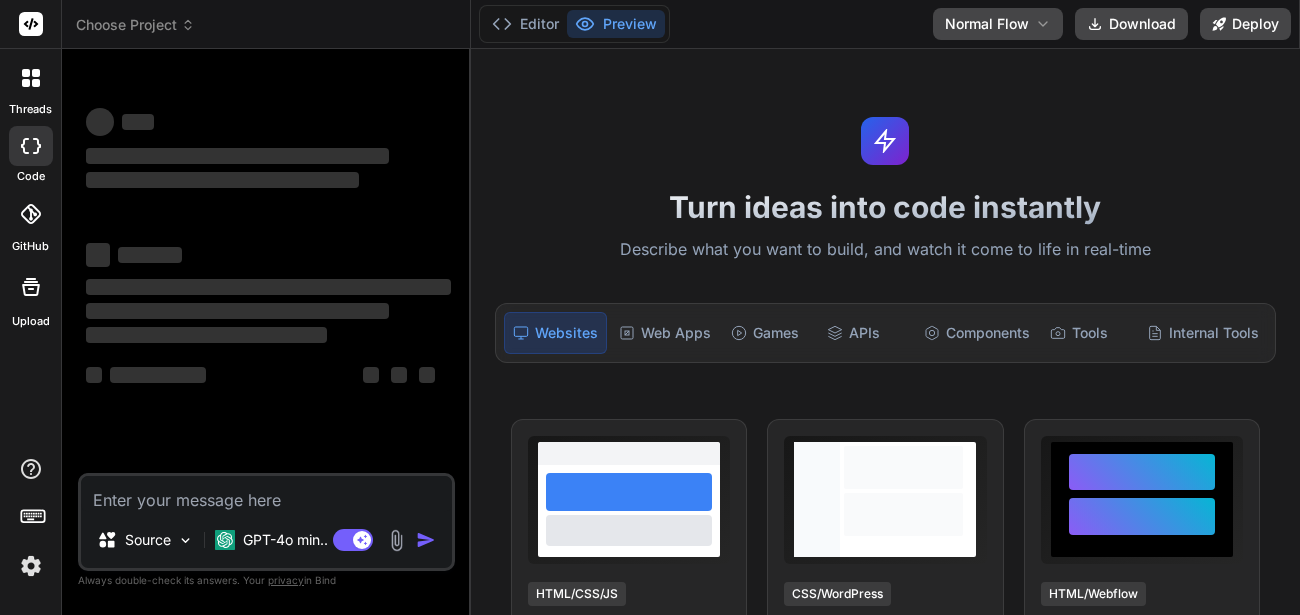 click on "Editor Preview Disabled until preview for your project is generated Normal Flow Download Deploy" at bounding box center (885, 24) 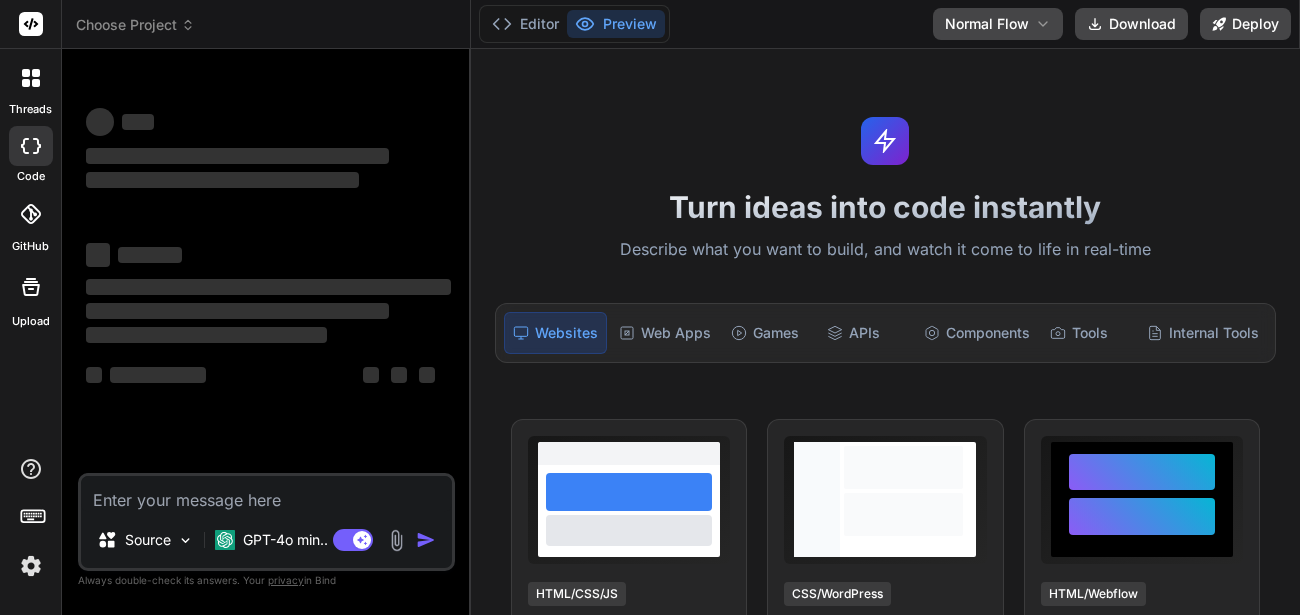 click on "Editor Preview Disabled until preview for your project is generated Normal Flow Download Deploy" at bounding box center (885, 24) 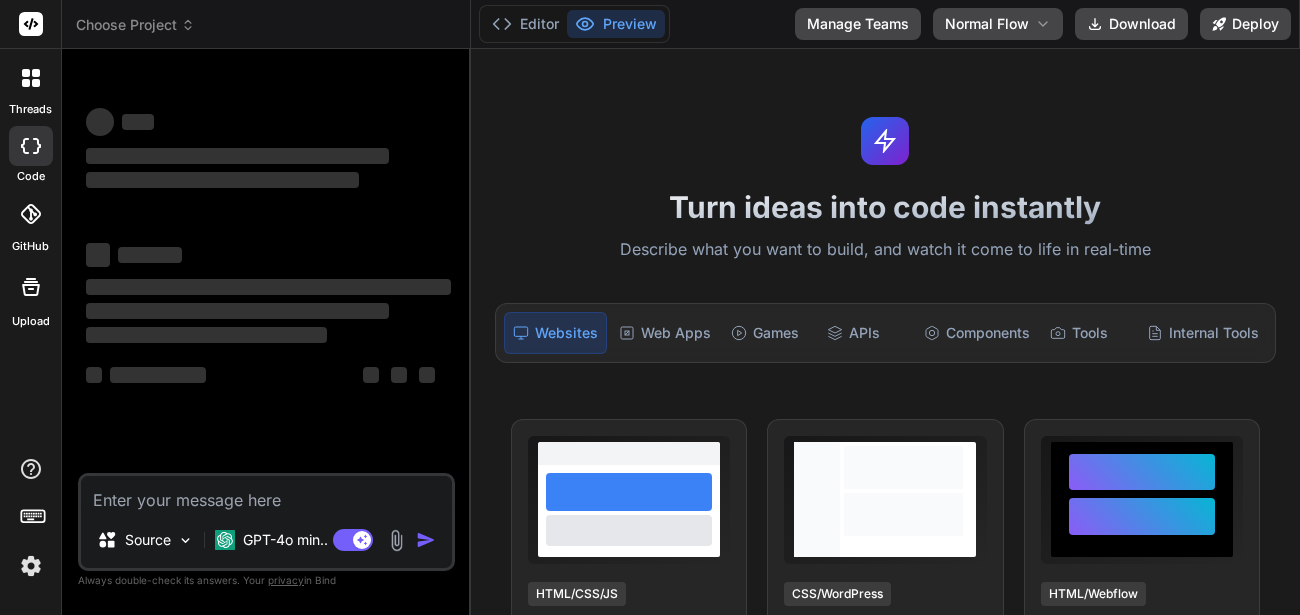 click on "Editor Preview Disabled until preview for your project is generated Manage Teams Normal Flow Download Deploy" at bounding box center (885, 24) 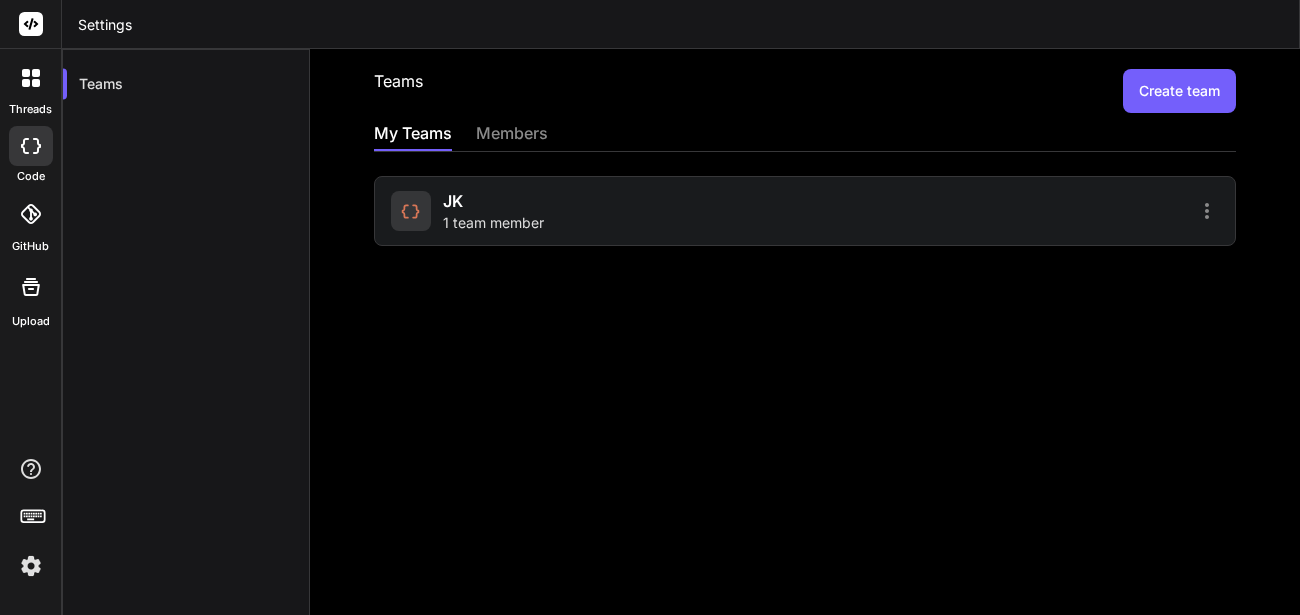 click on "JK" at bounding box center [453, 201] 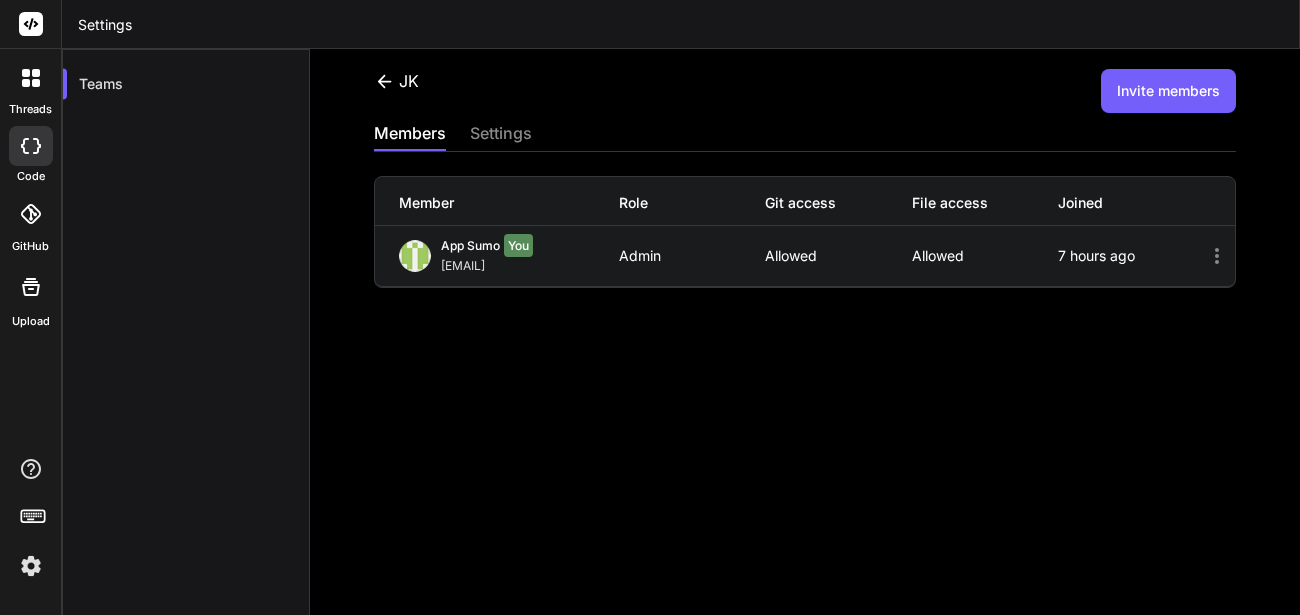click on "Invite members" at bounding box center [1168, 91] 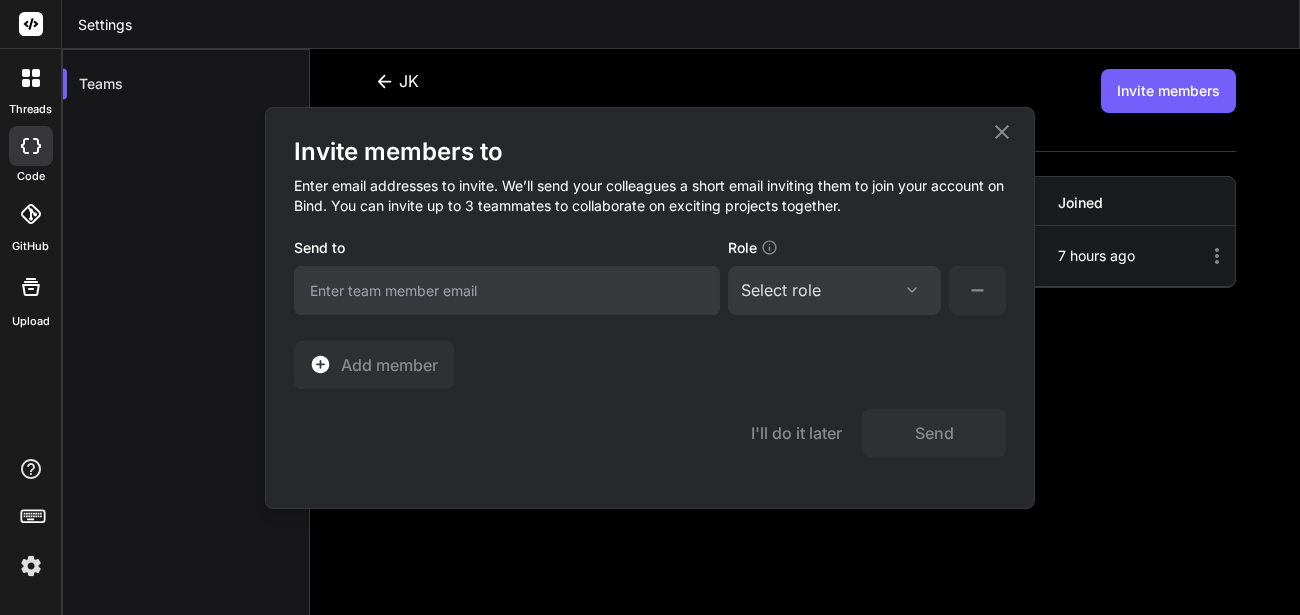 click on "Select role Assign Role Admin Collaborator Member" at bounding box center (834, 290) 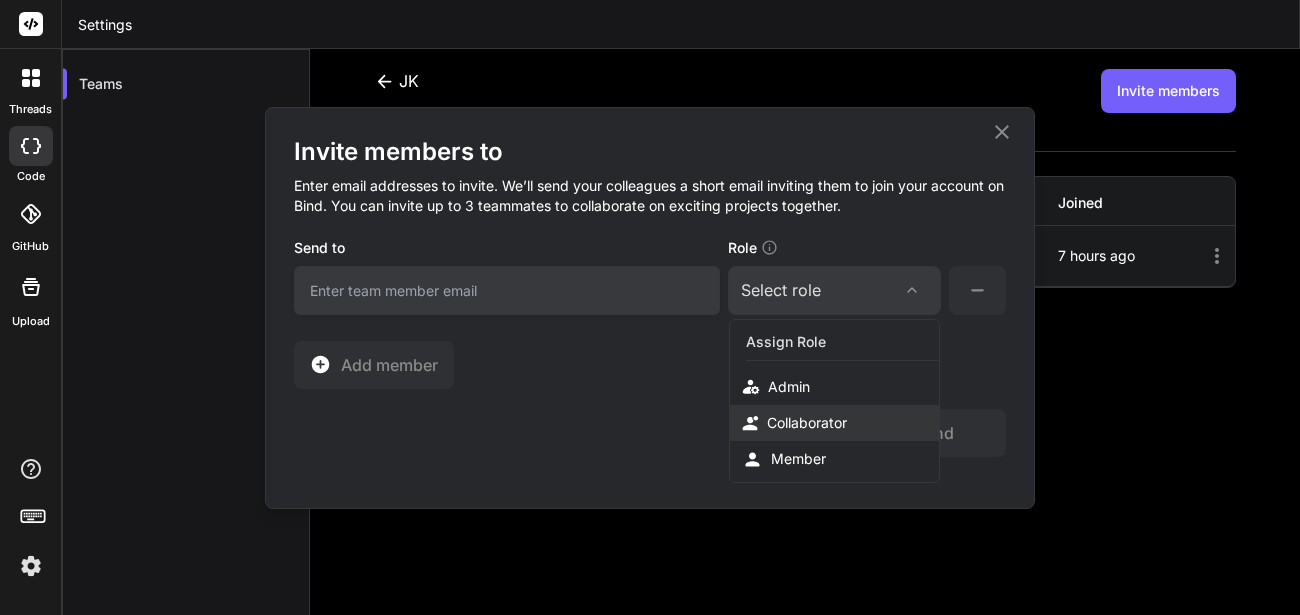click on "Collaborator" at bounding box center [834, 423] 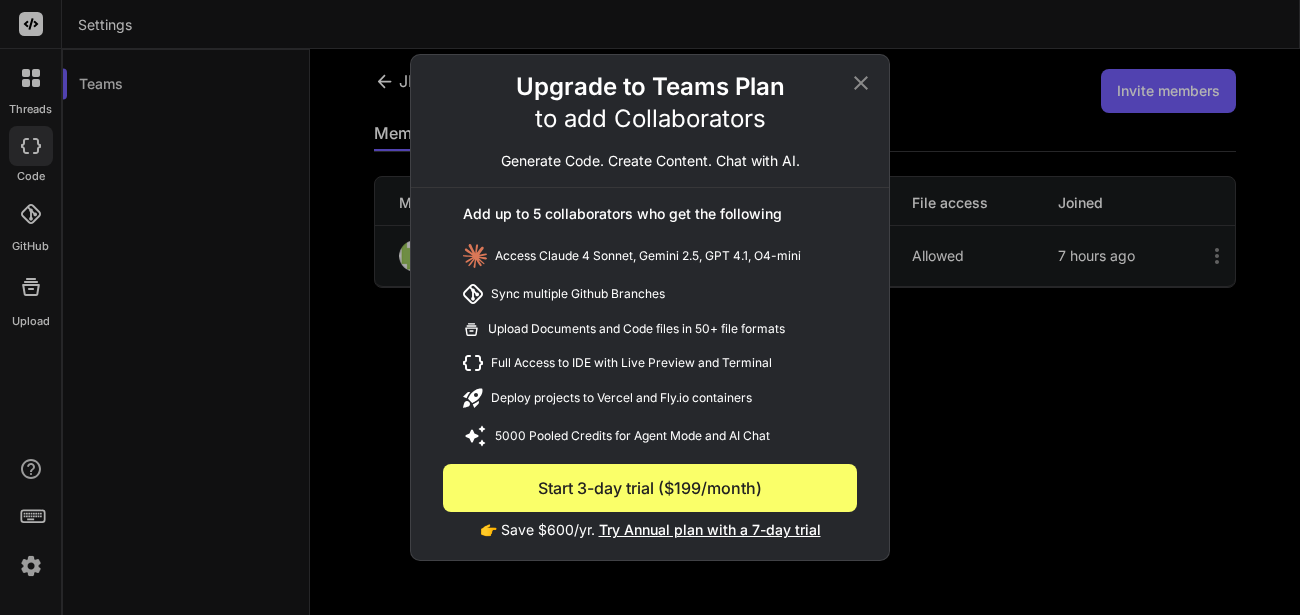 click 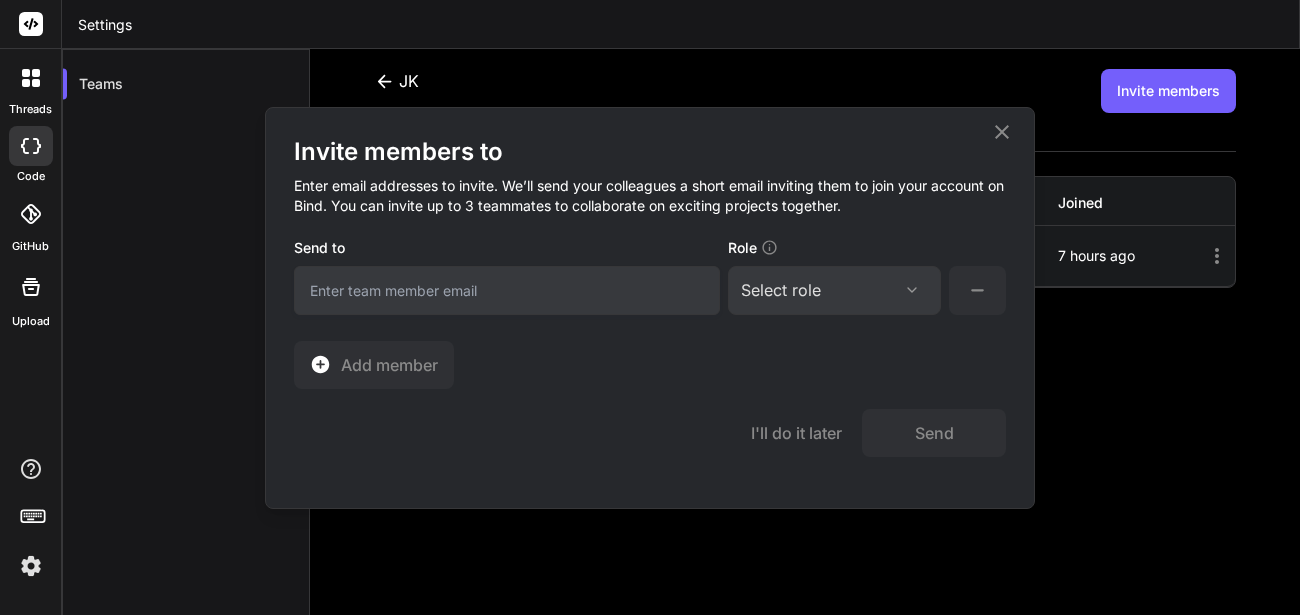 click 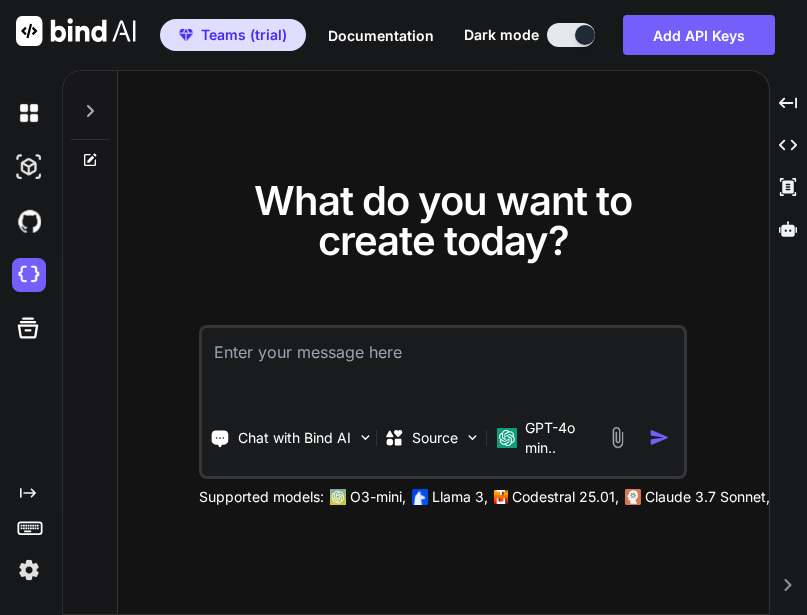 scroll, scrollTop: 0, scrollLeft: 0, axis: both 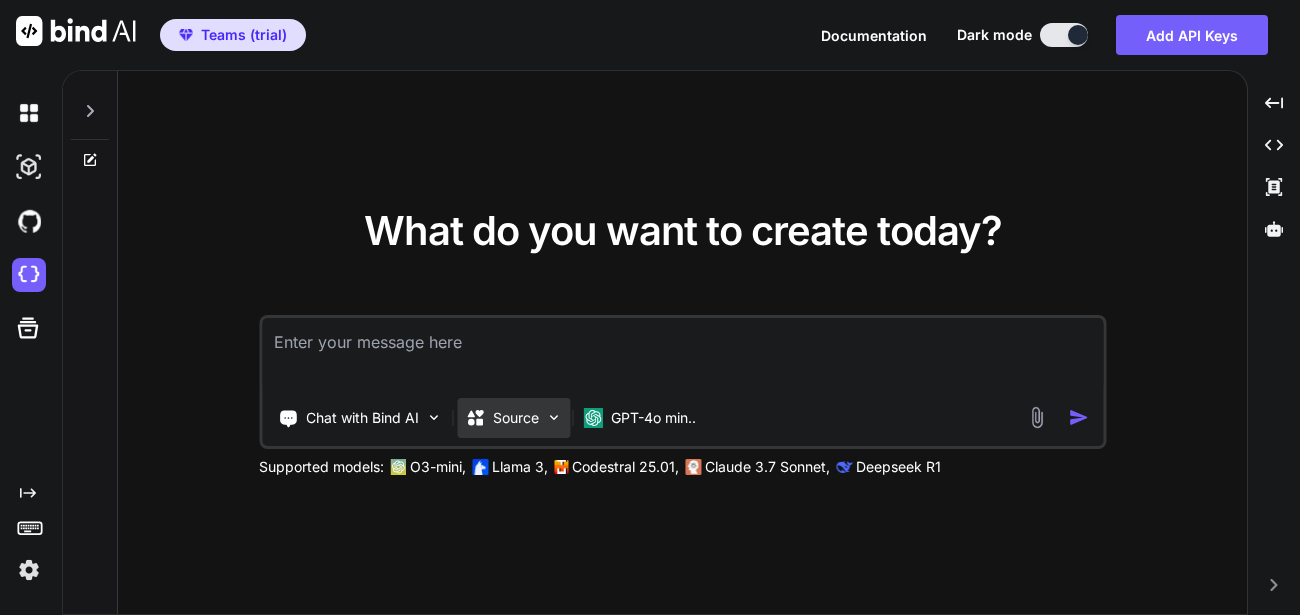 click on "Source" at bounding box center [516, 418] 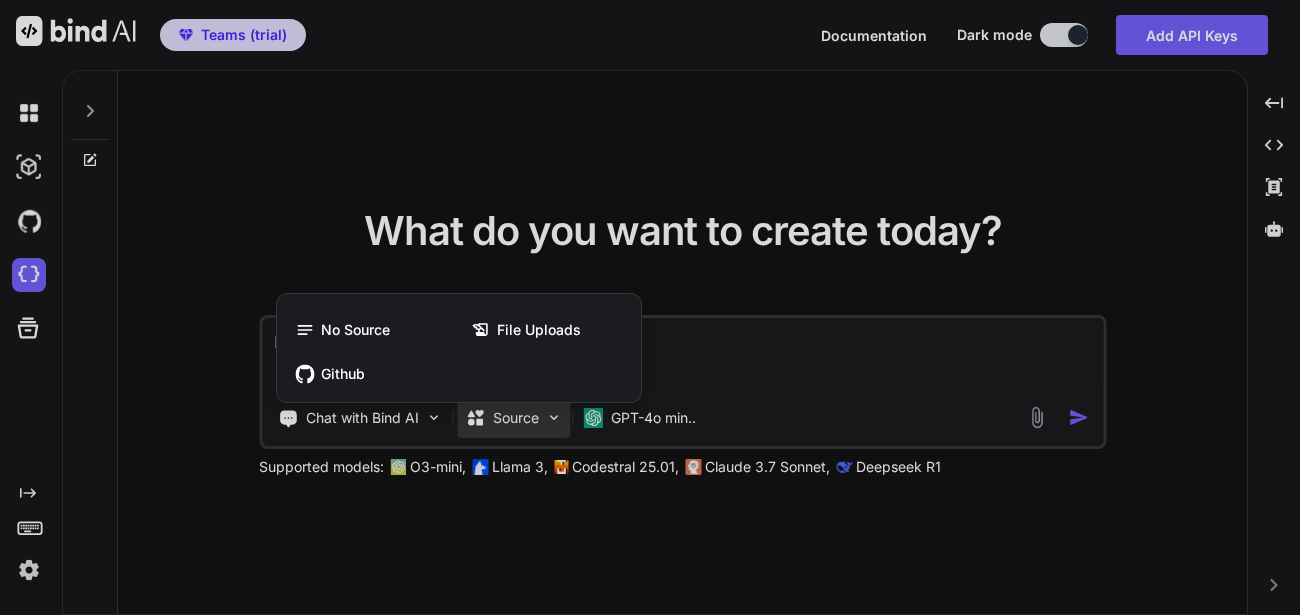 click at bounding box center [650, 307] 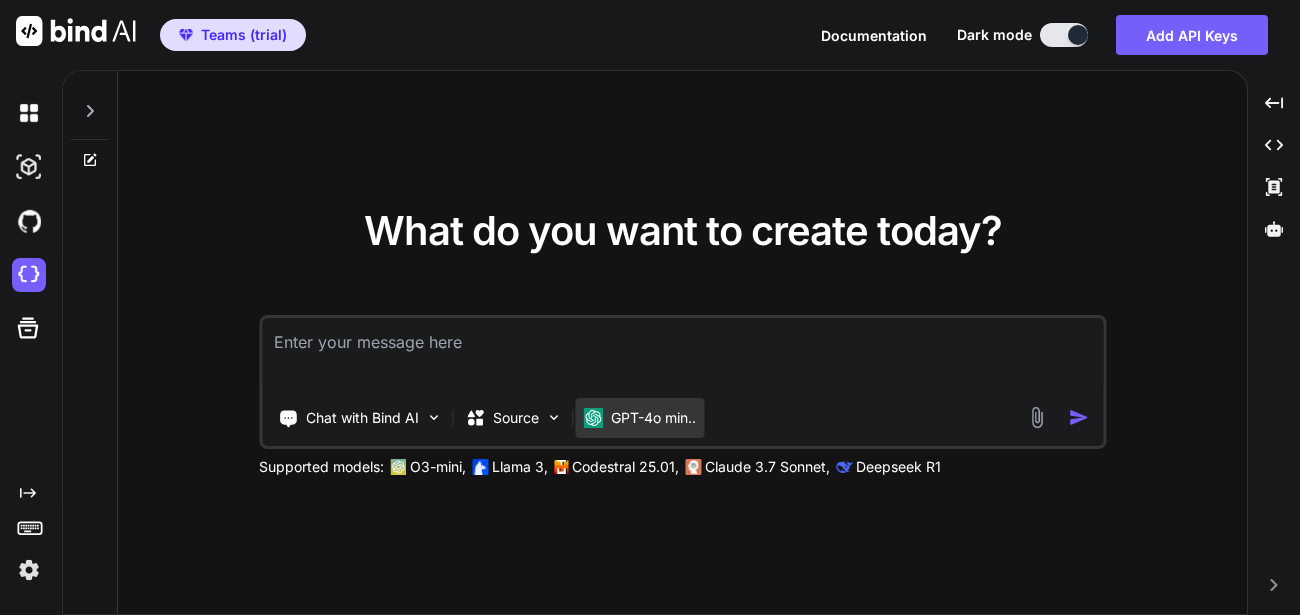 click on "GPT-4o min.." at bounding box center (653, 418) 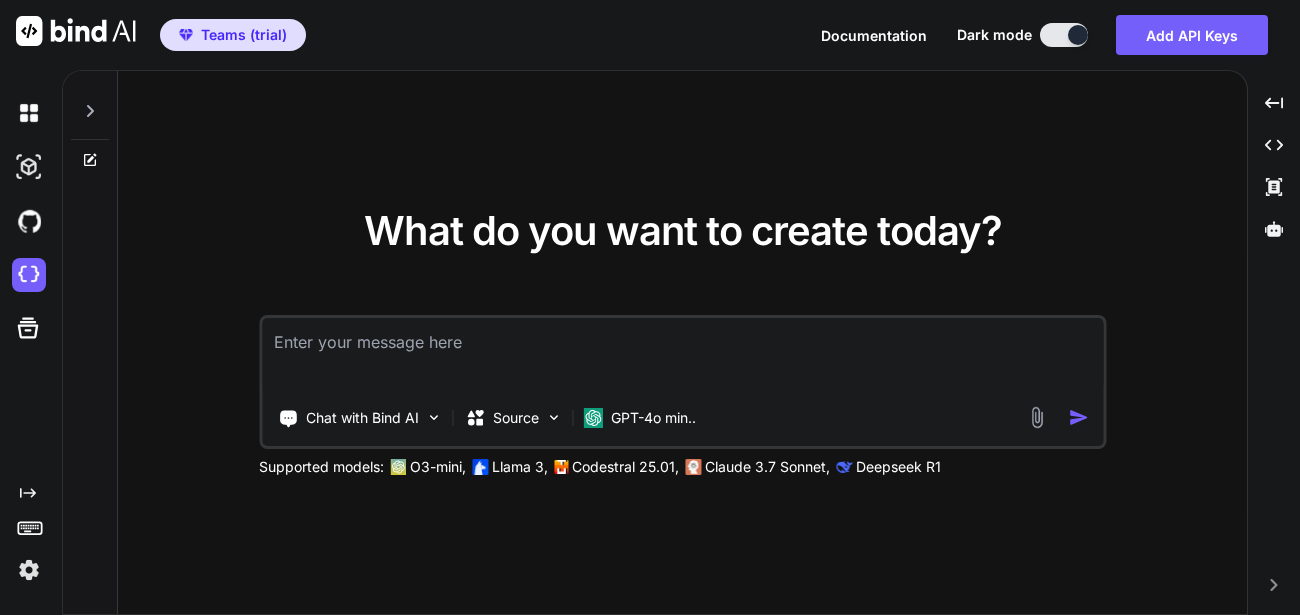 click at bounding box center [682, 355] 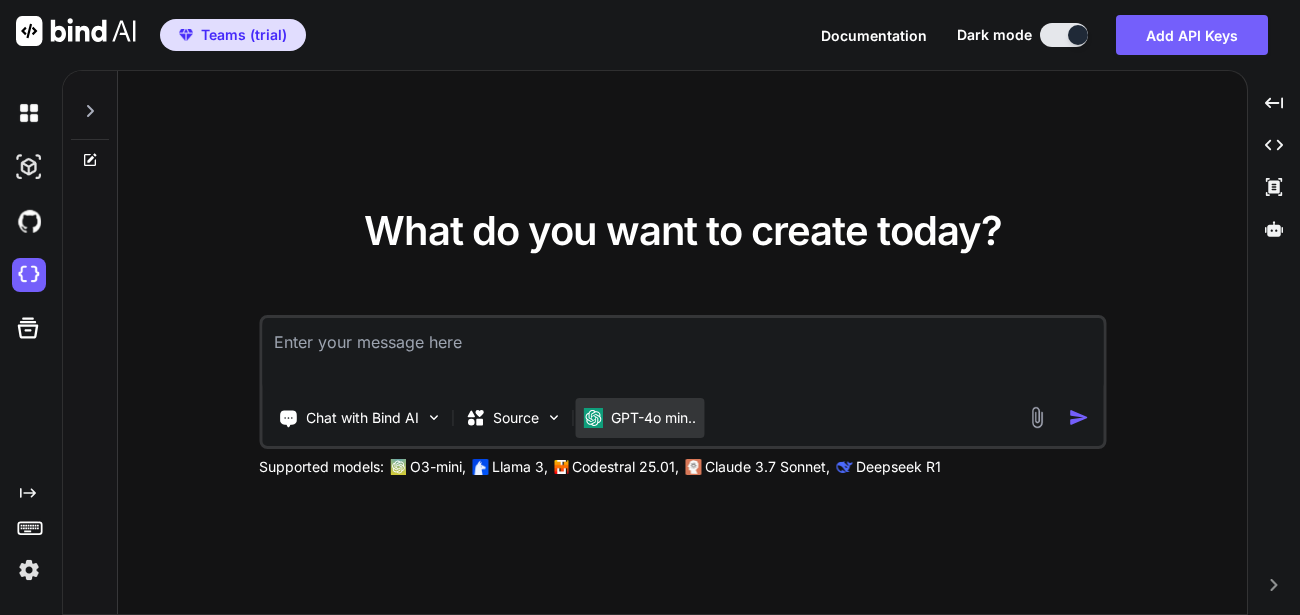 click on "GPT-4o min.." at bounding box center [653, 418] 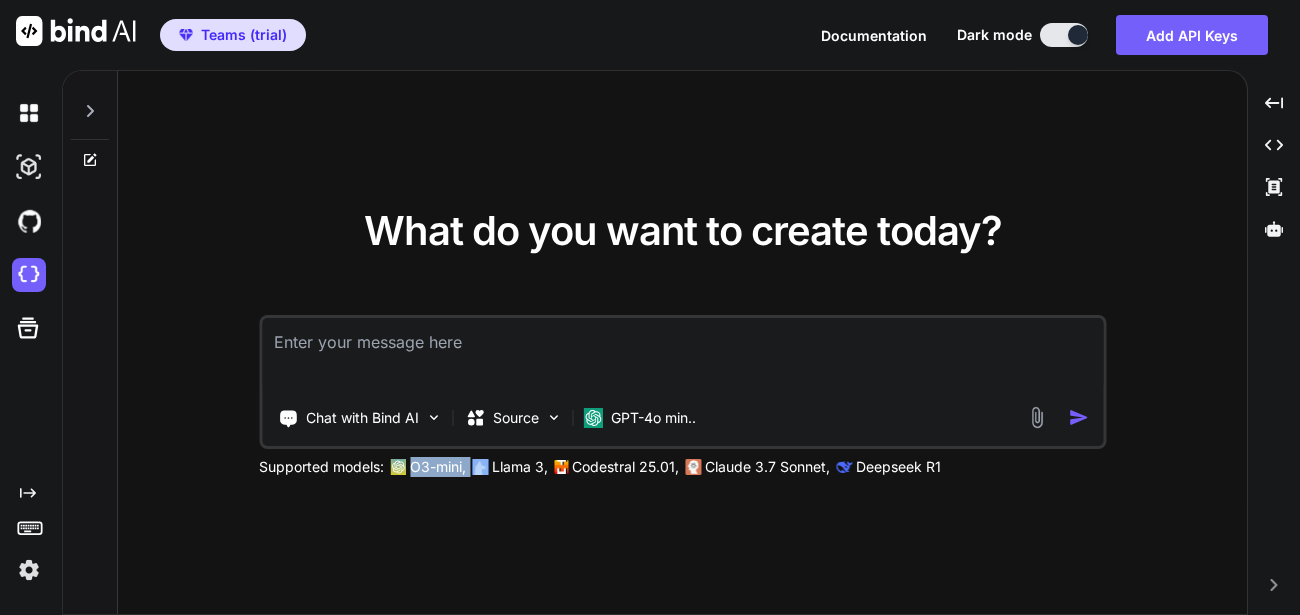 drag, startPoint x: 410, startPoint y: 460, endPoint x: 508, endPoint y: 469, distance: 98.4124 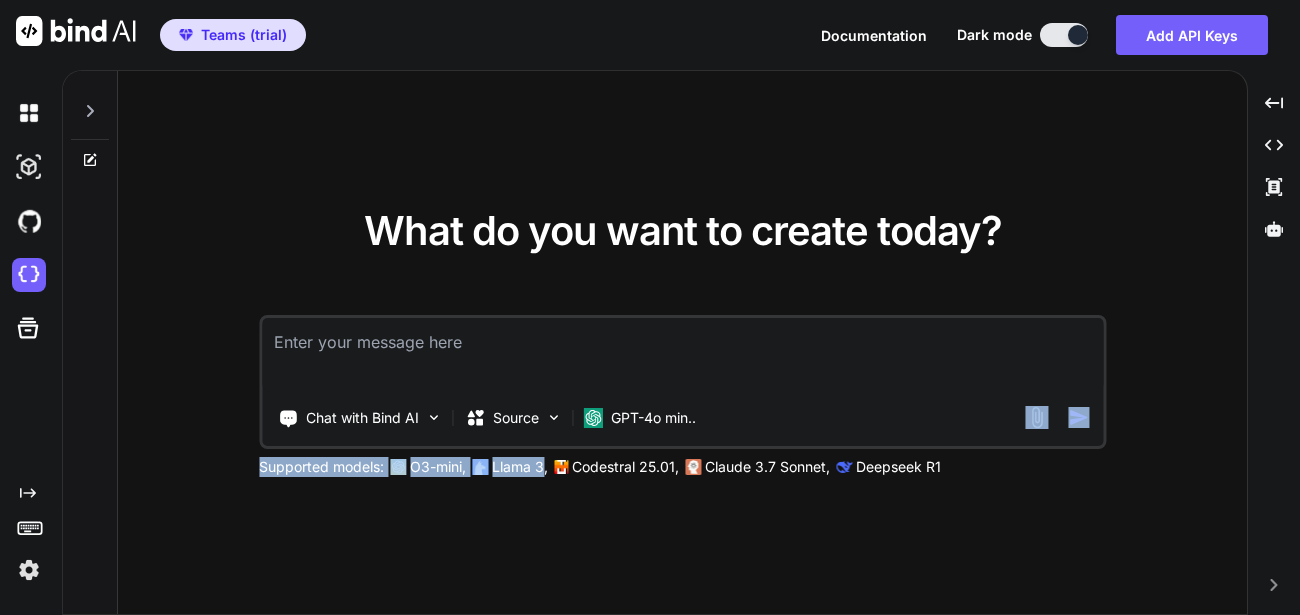 drag, startPoint x: 545, startPoint y: 457, endPoint x: 721, endPoint y: 447, distance: 176.28386 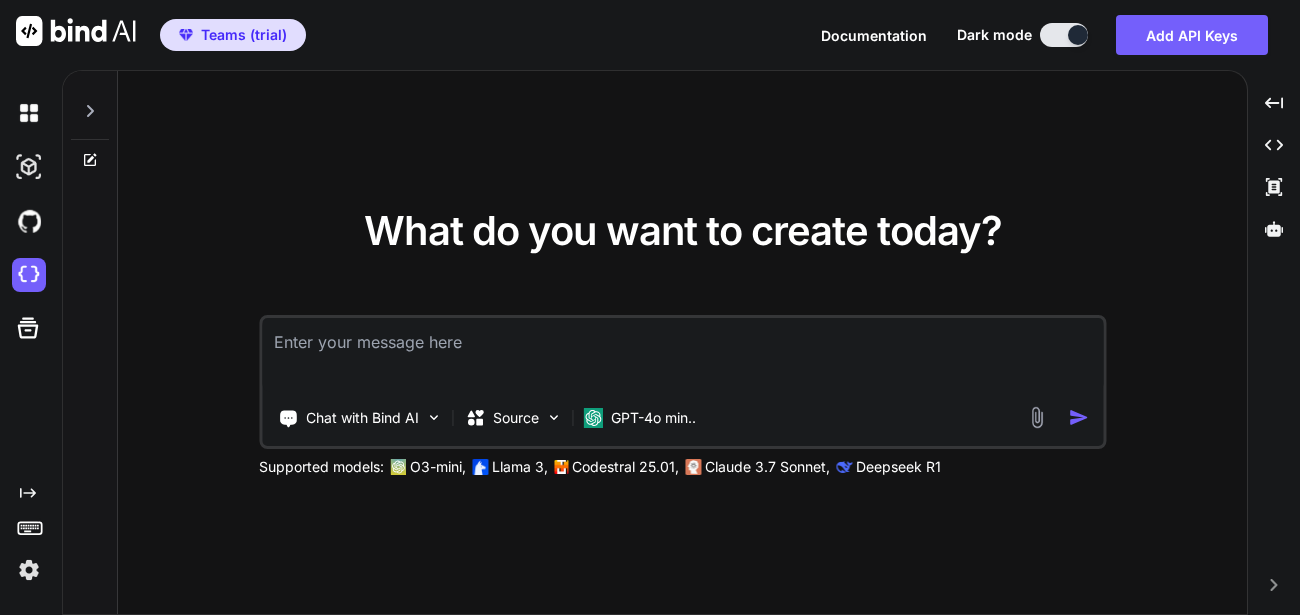 click on "What do you want to create today?" at bounding box center (683, 230) 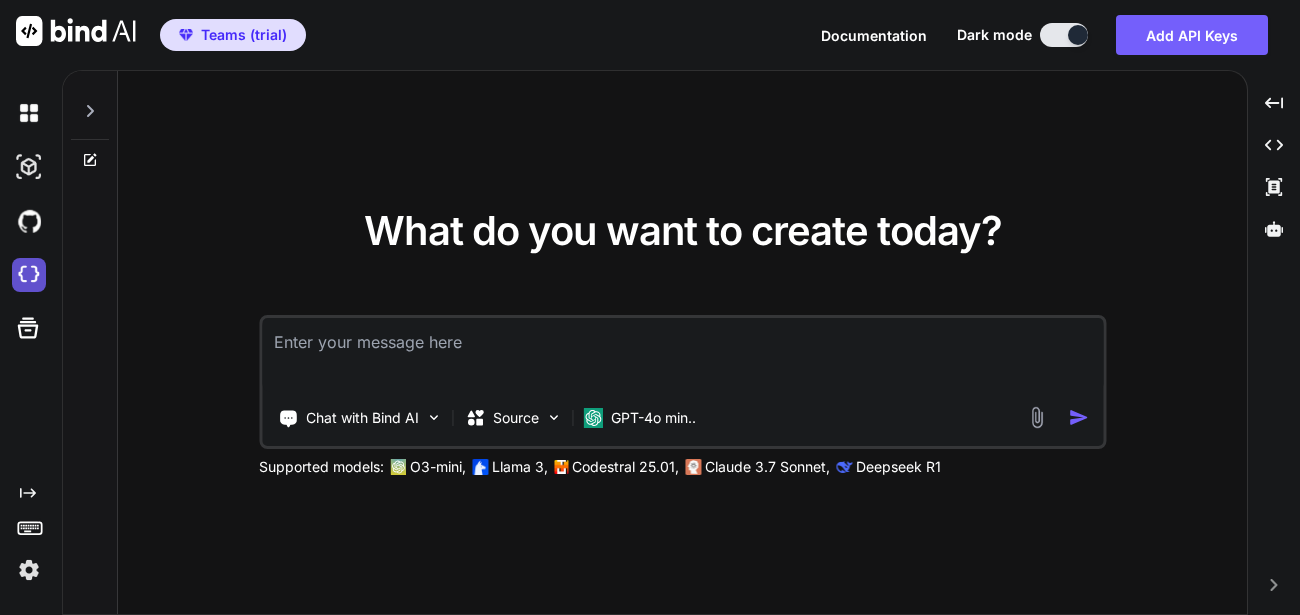 click at bounding box center (29, 275) 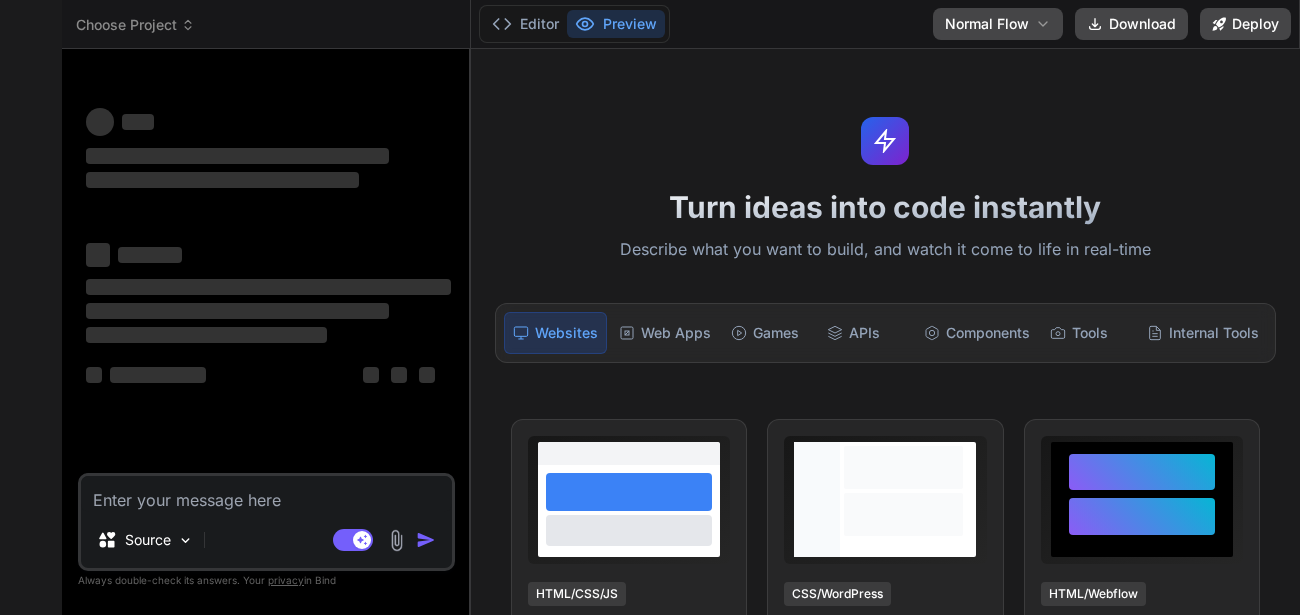 scroll, scrollTop: 0, scrollLeft: 0, axis: both 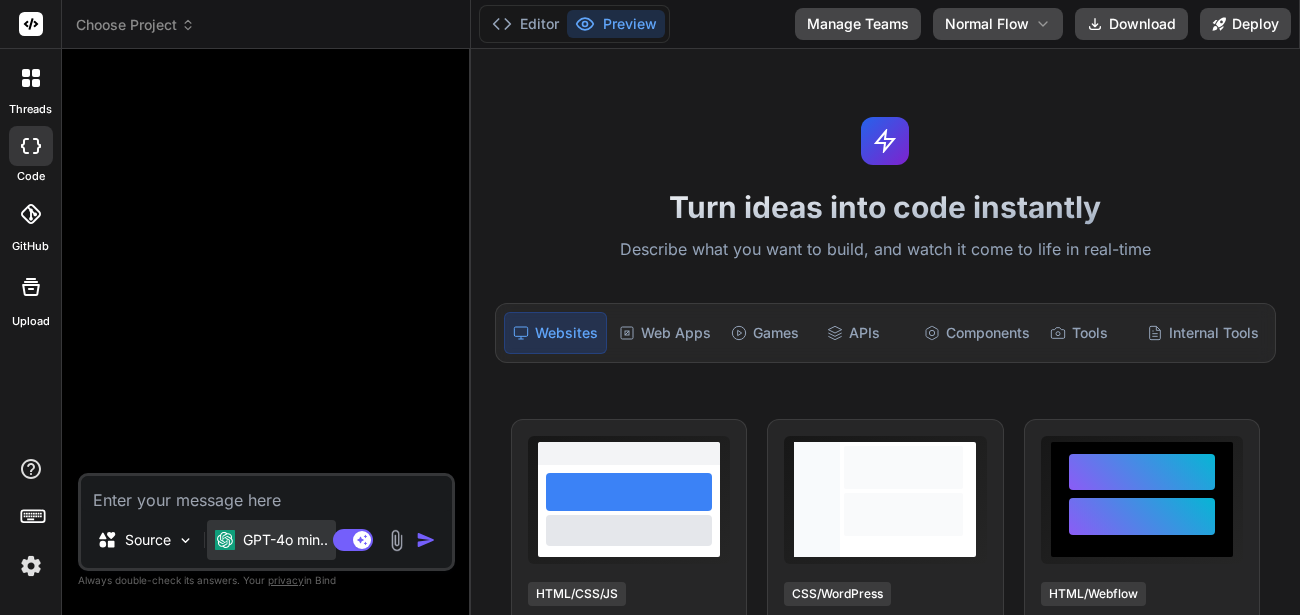 click on "GPT-4o min.." at bounding box center (285, 540) 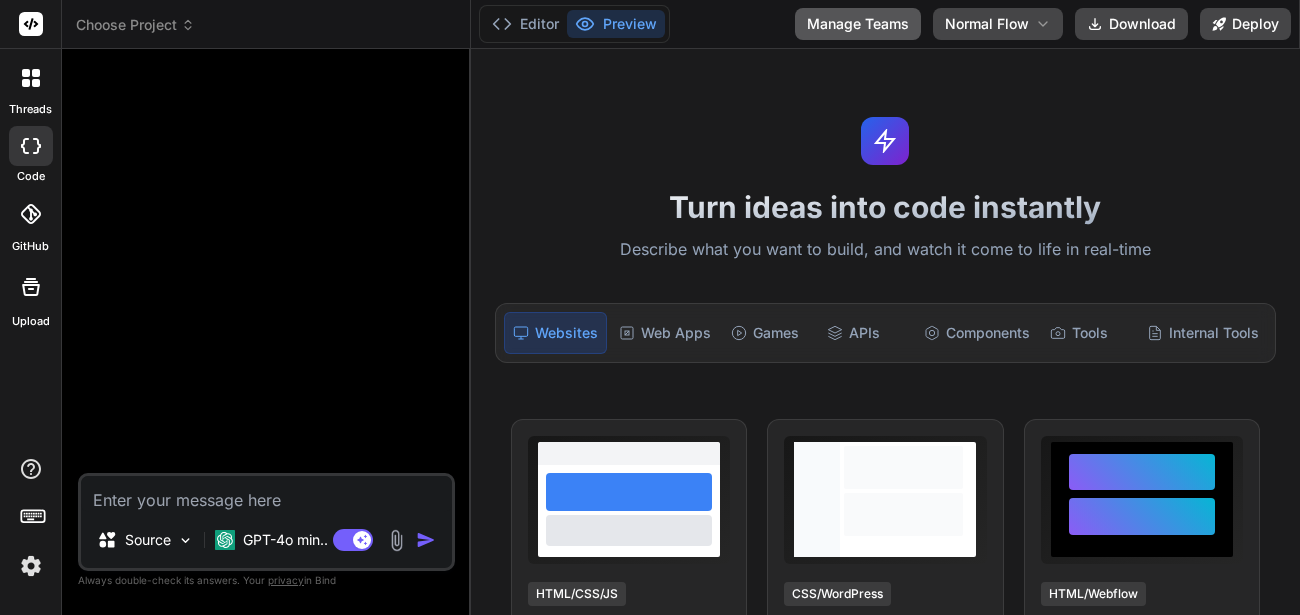 click on "Manage Teams" at bounding box center [858, 24] 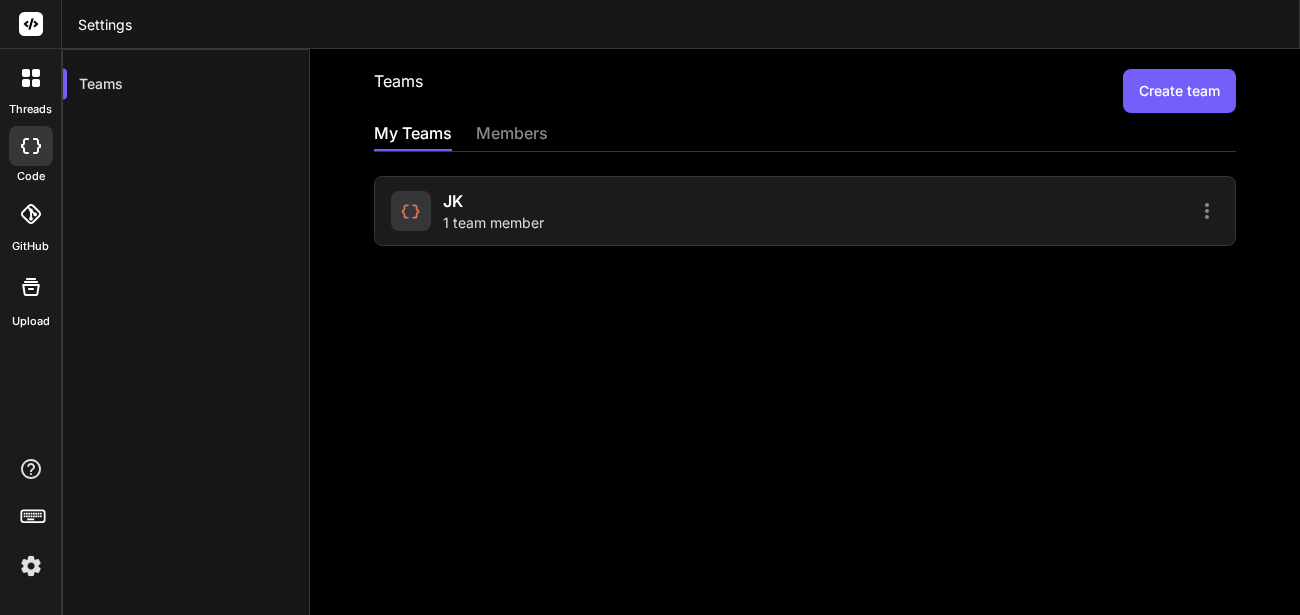 click on "code" at bounding box center (31, 176) 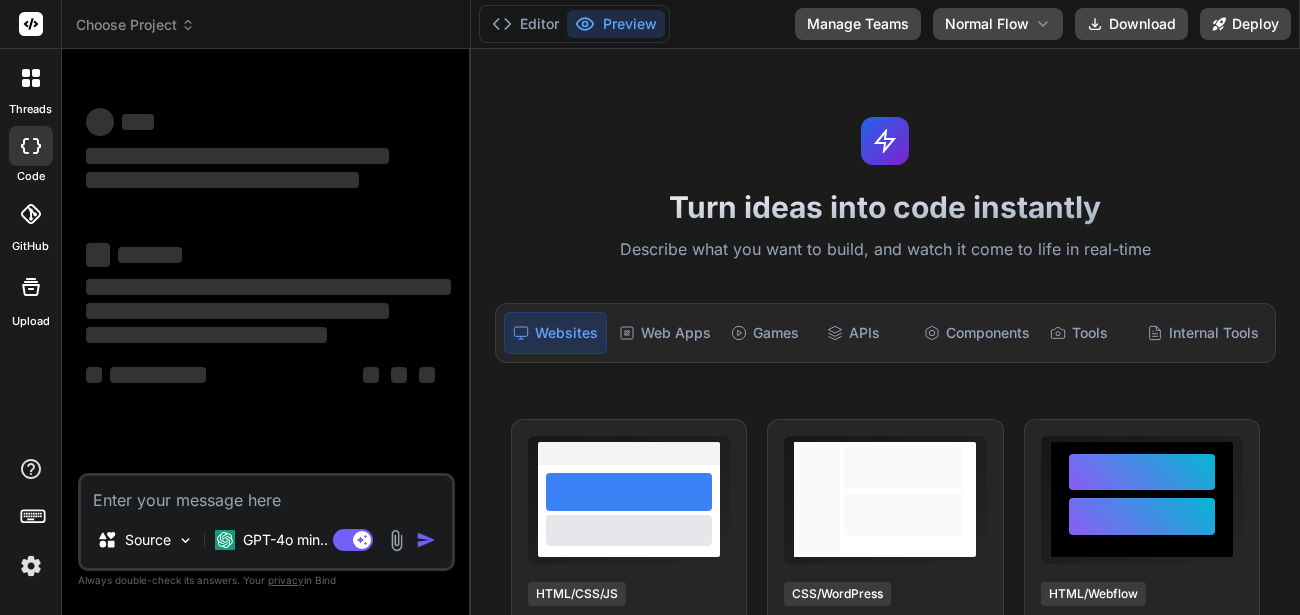 click at bounding box center (31, 146) 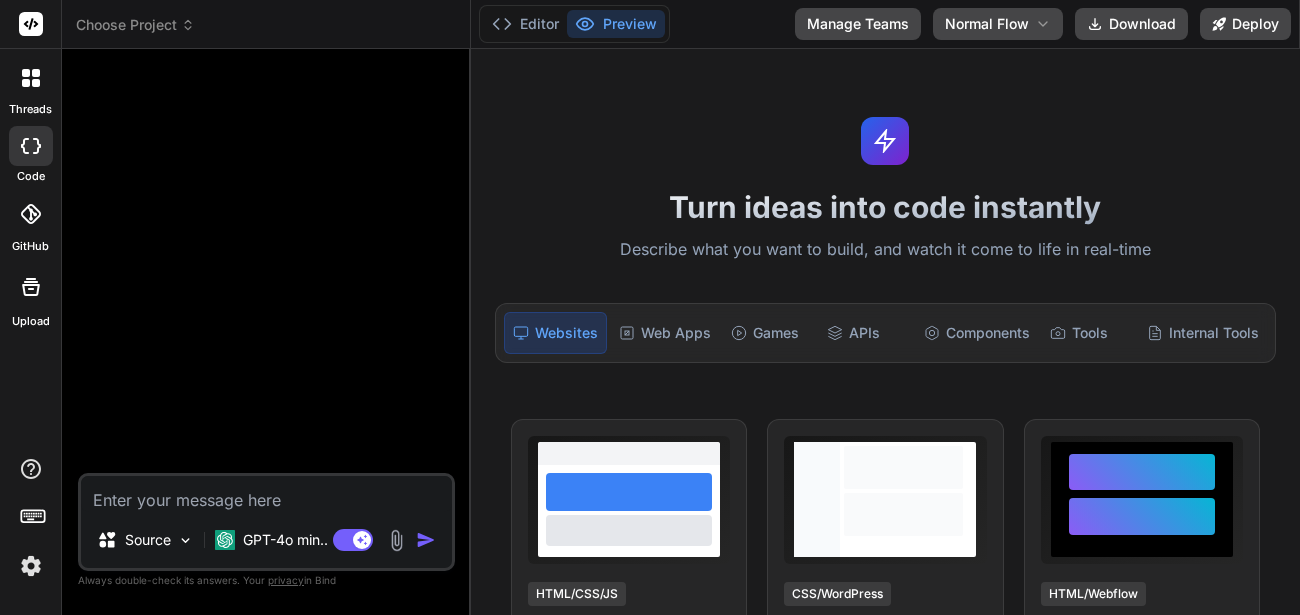 type on "x" 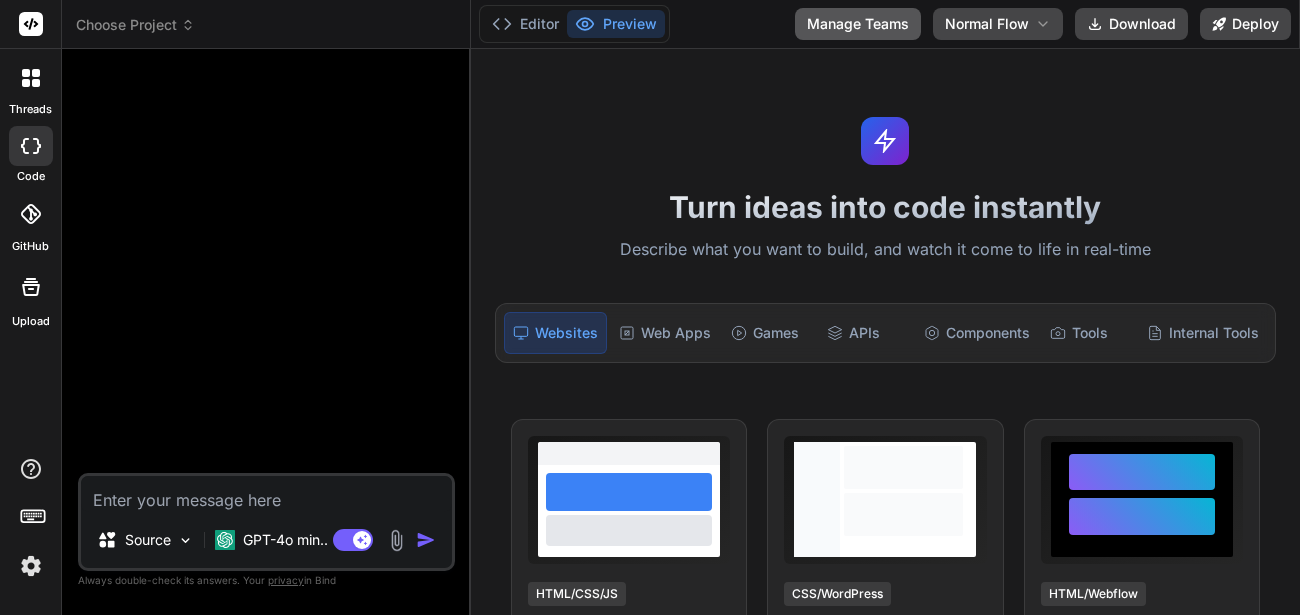 click on "Manage Teams" at bounding box center (858, 24) 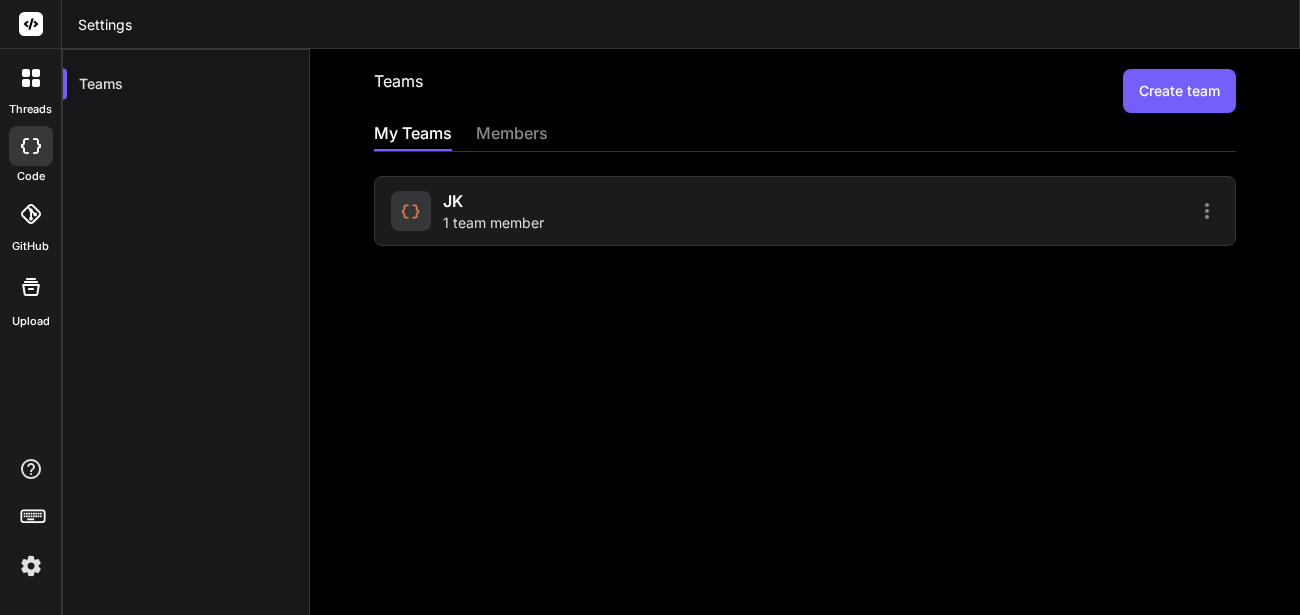 click 